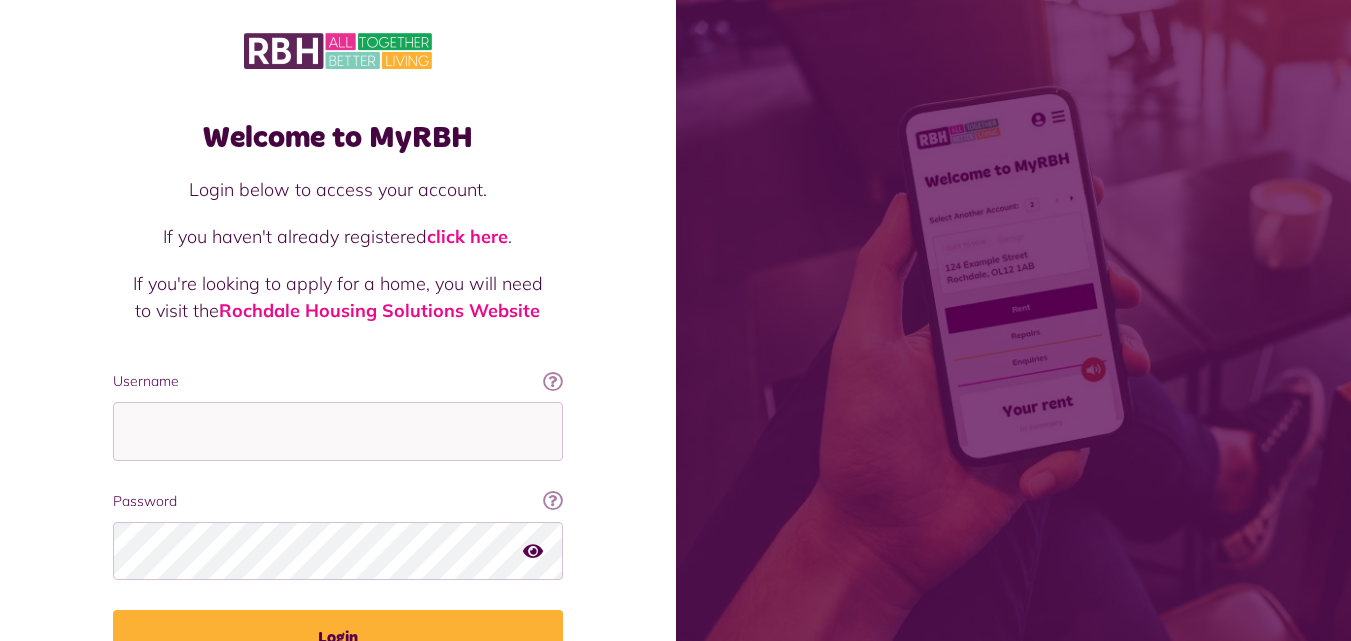 scroll, scrollTop: 127, scrollLeft: 0, axis: vertical 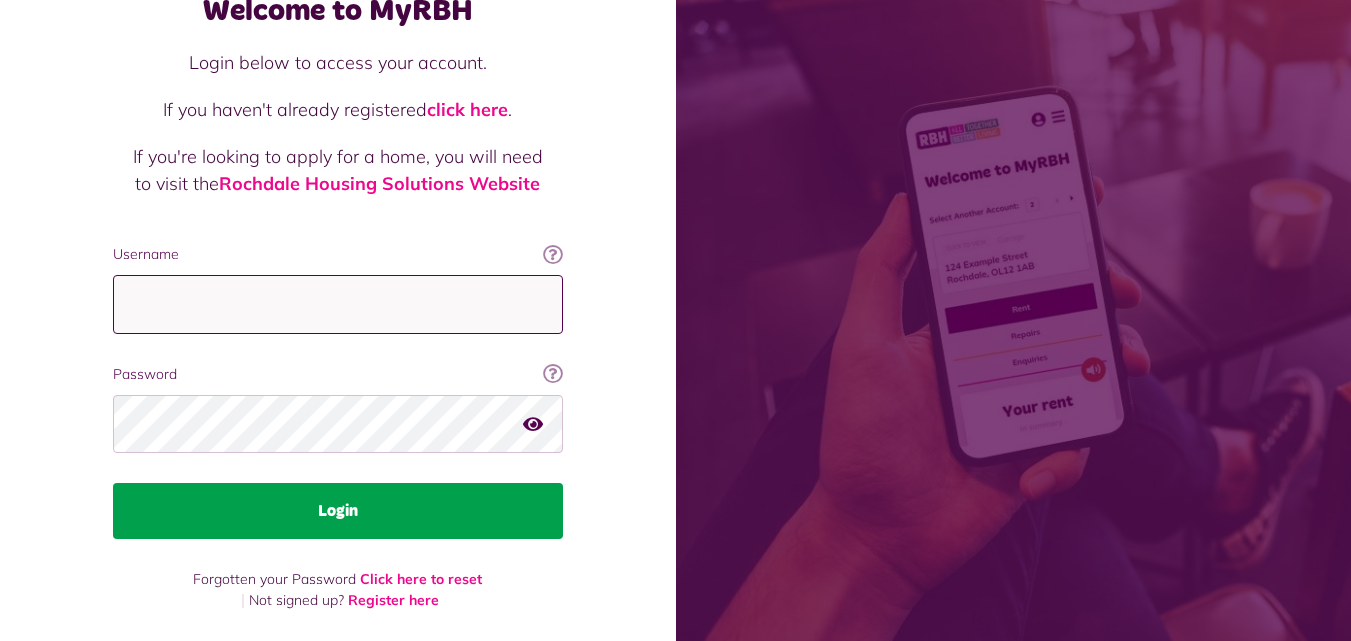 type on "**********" 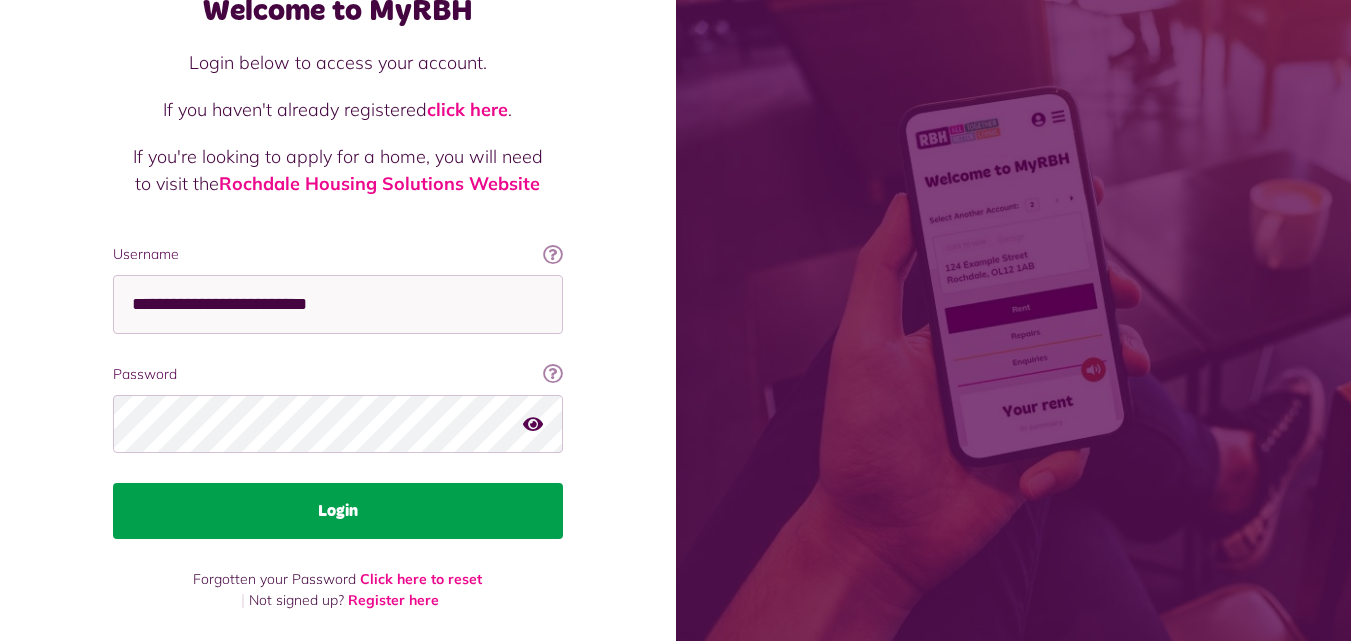 click on "Login" at bounding box center (338, 511) 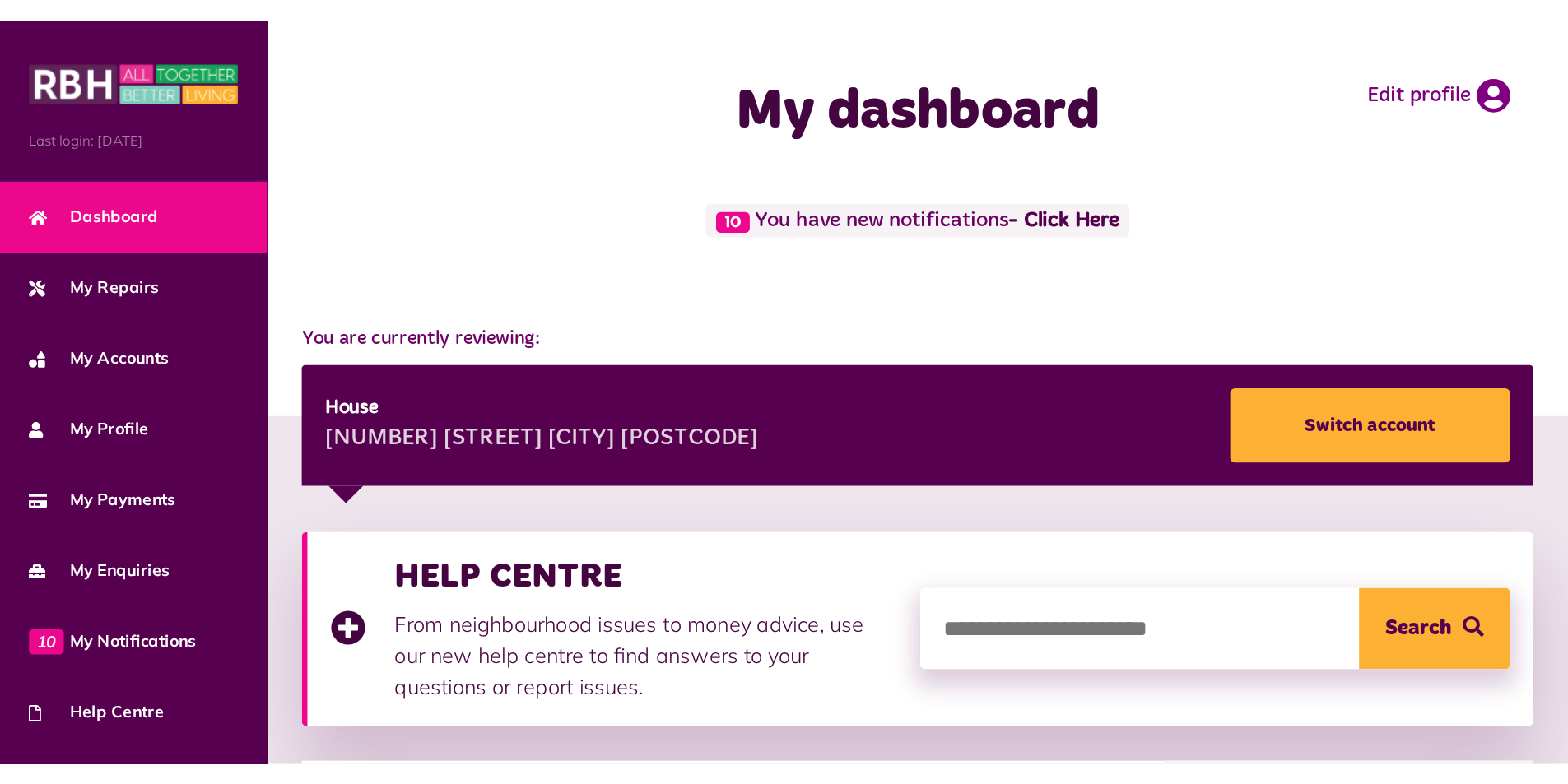 scroll, scrollTop: 0, scrollLeft: 0, axis: both 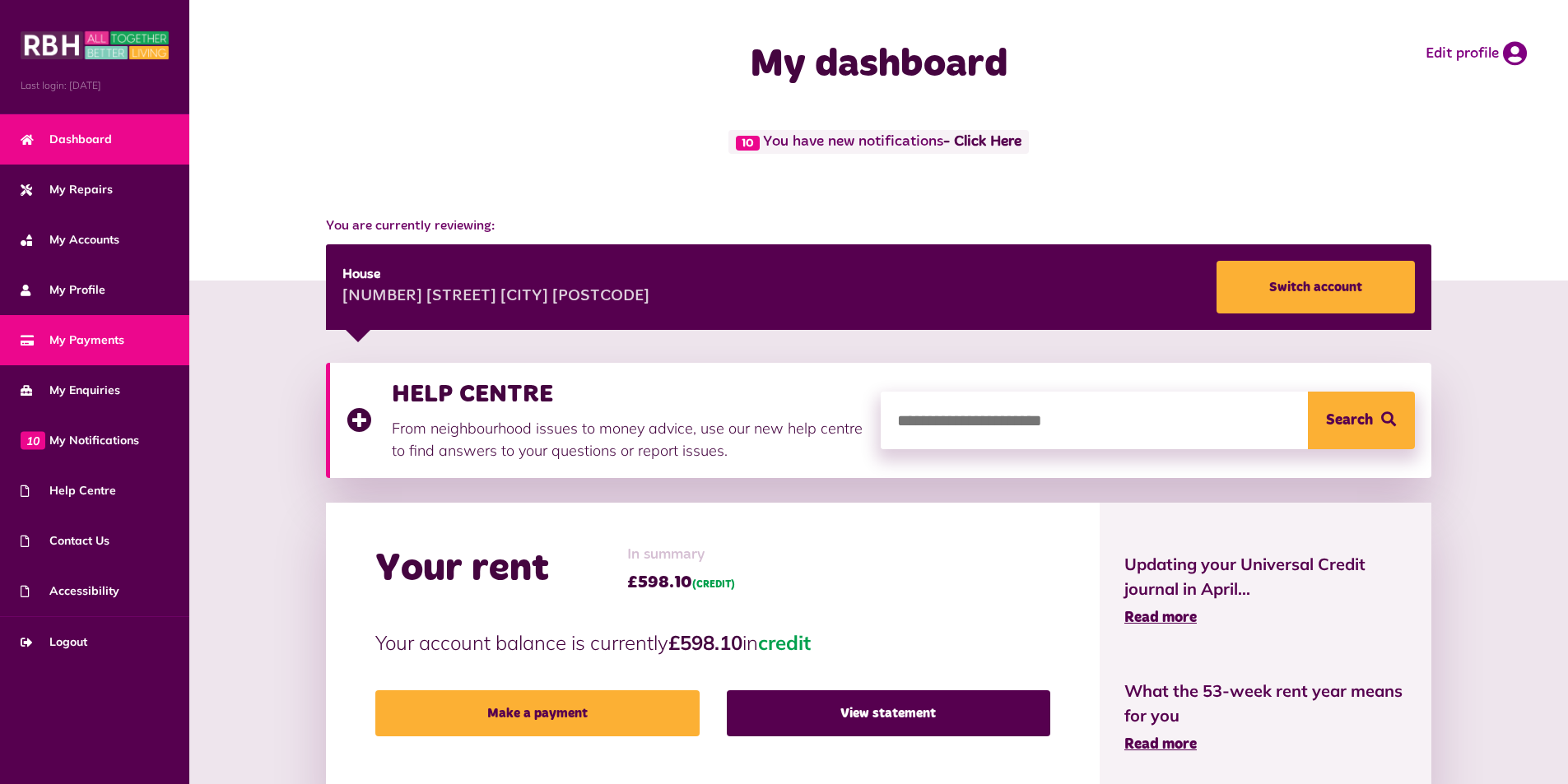 click on "My Payments" at bounding box center (72, 340) 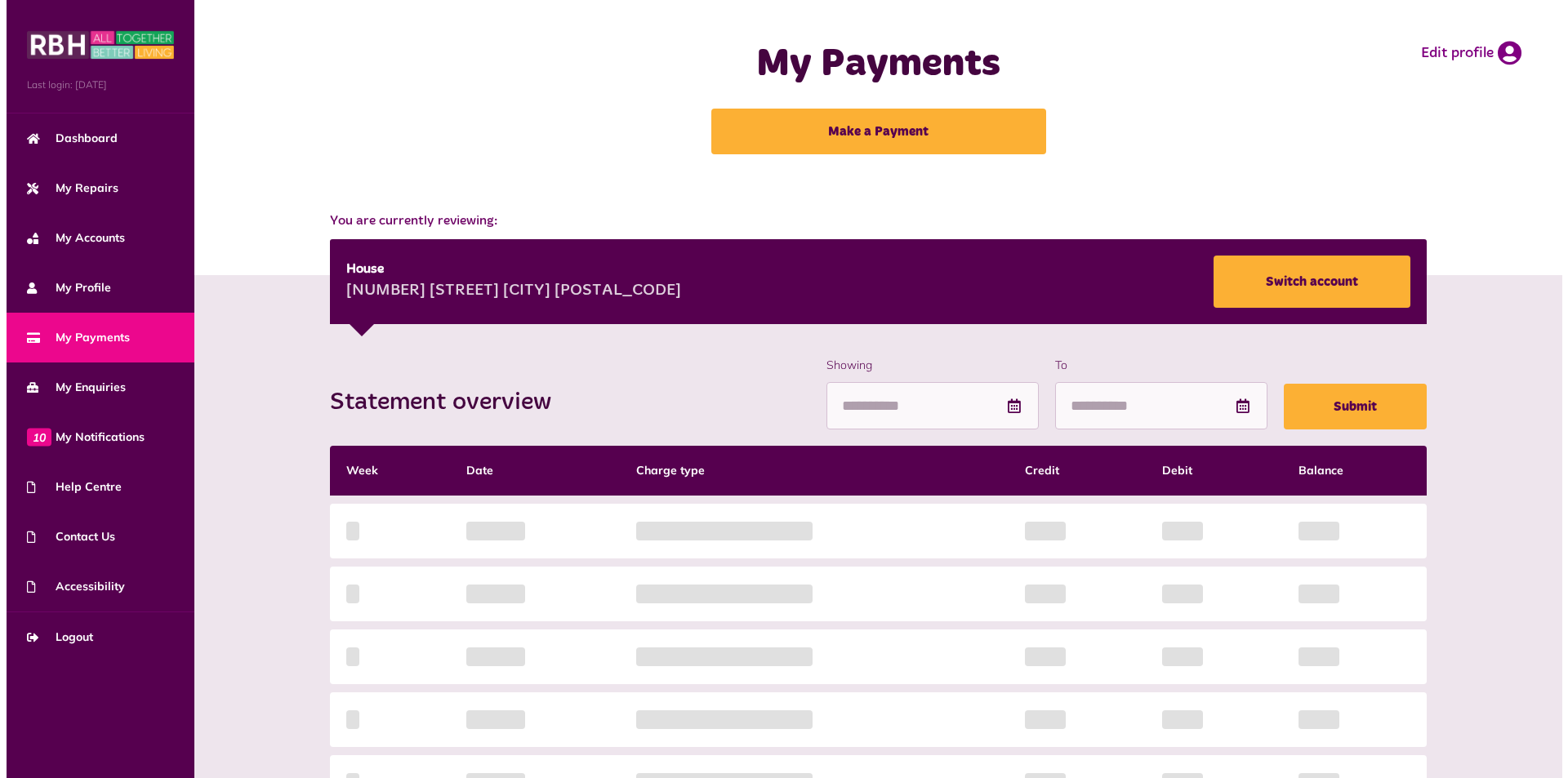 scroll, scrollTop: 0, scrollLeft: 0, axis: both 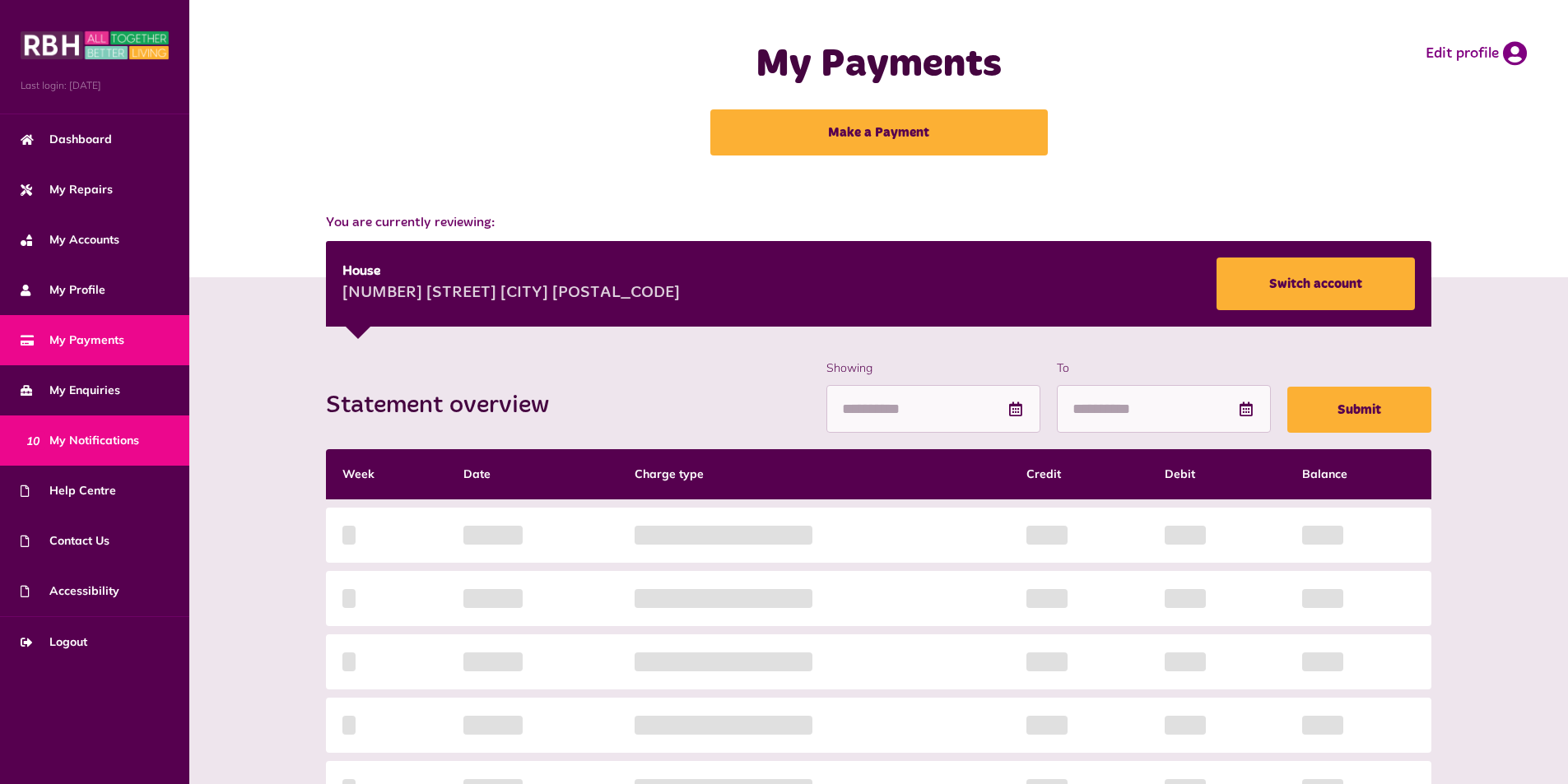 click on "10  My Notifications" at bounding box center (80, 440) 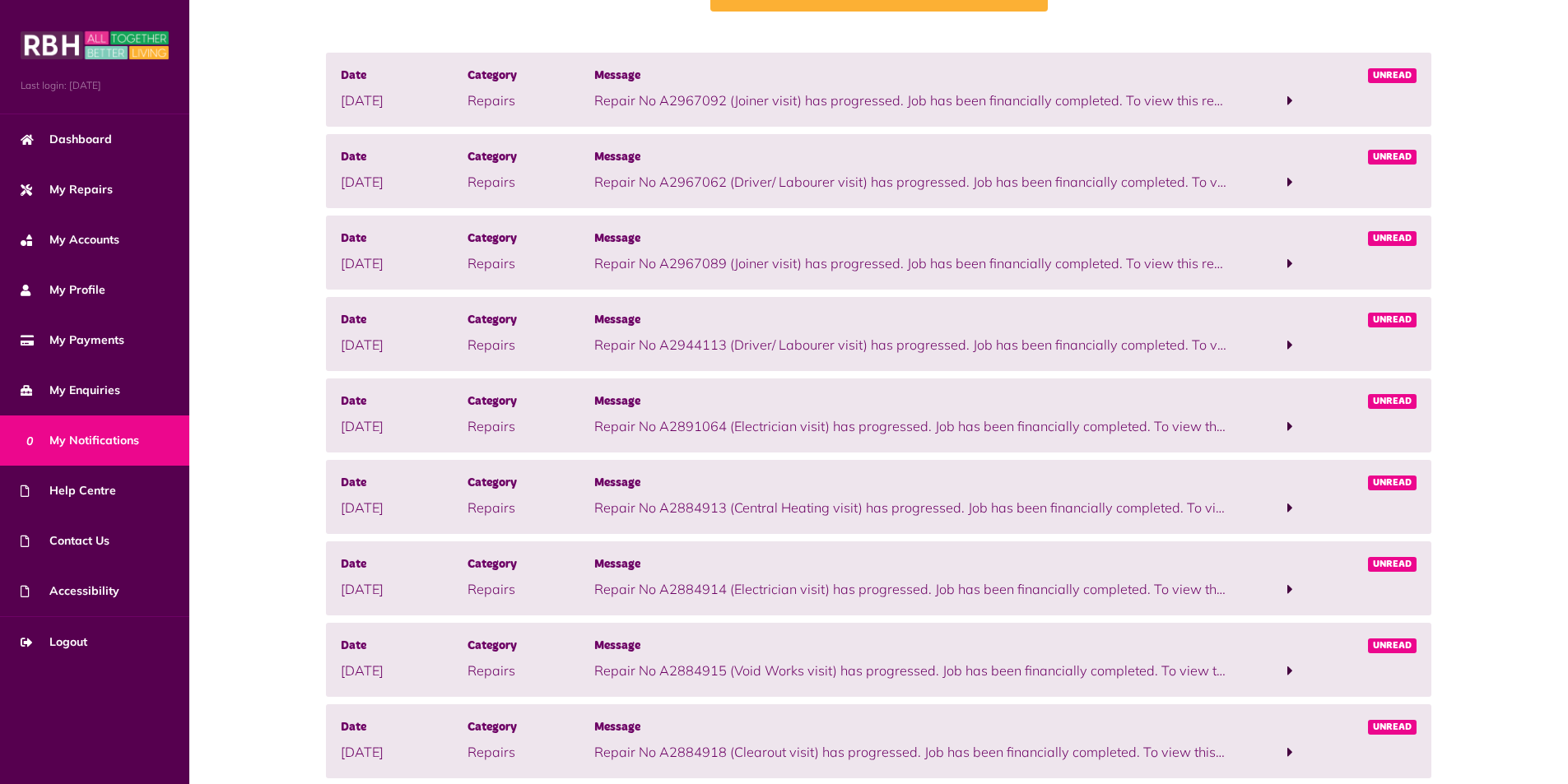 scroll, scrollTop: 276, scrollLeft: 0, axis: vertical 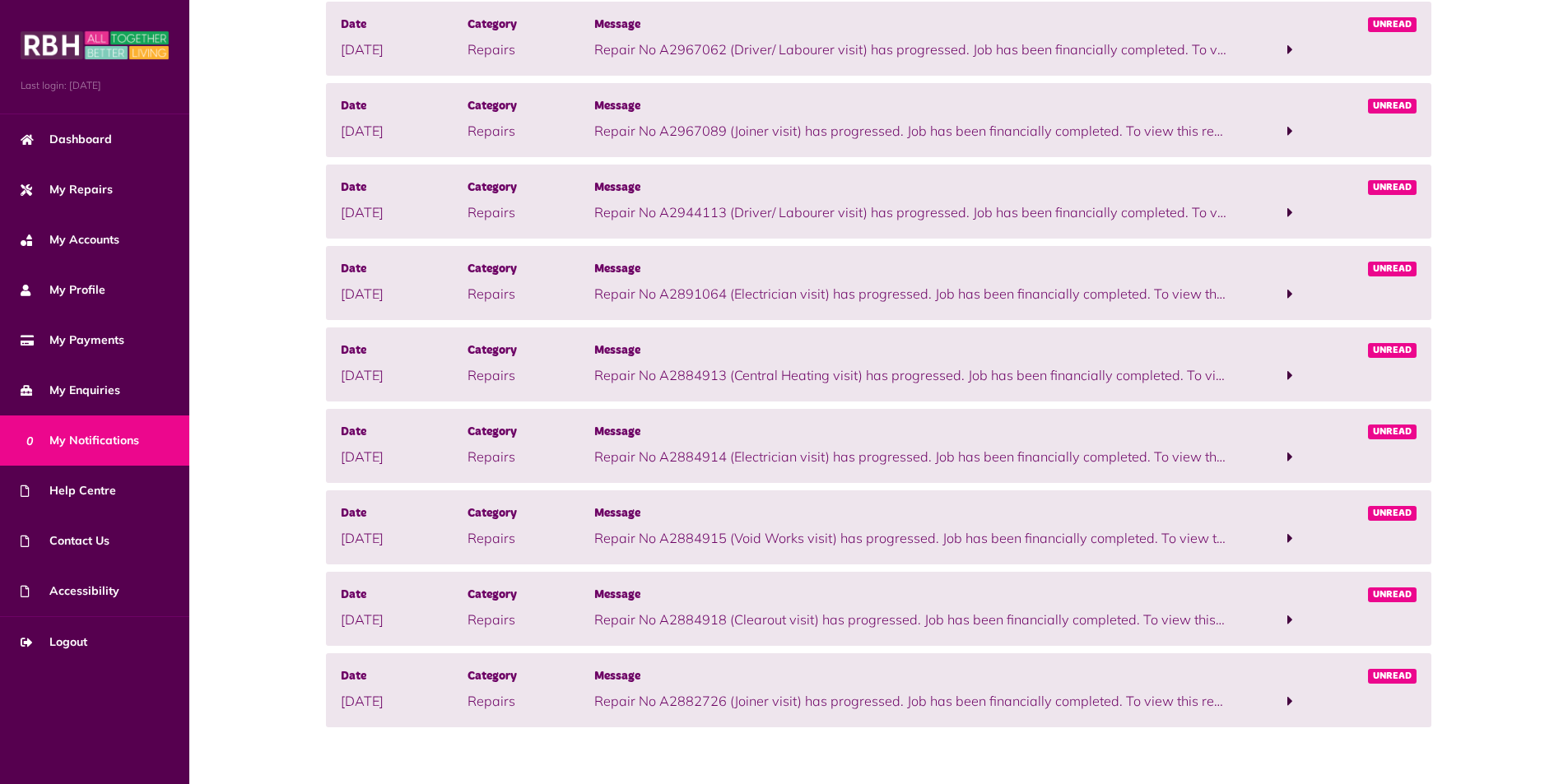 click at bounding box center (1290, 701) 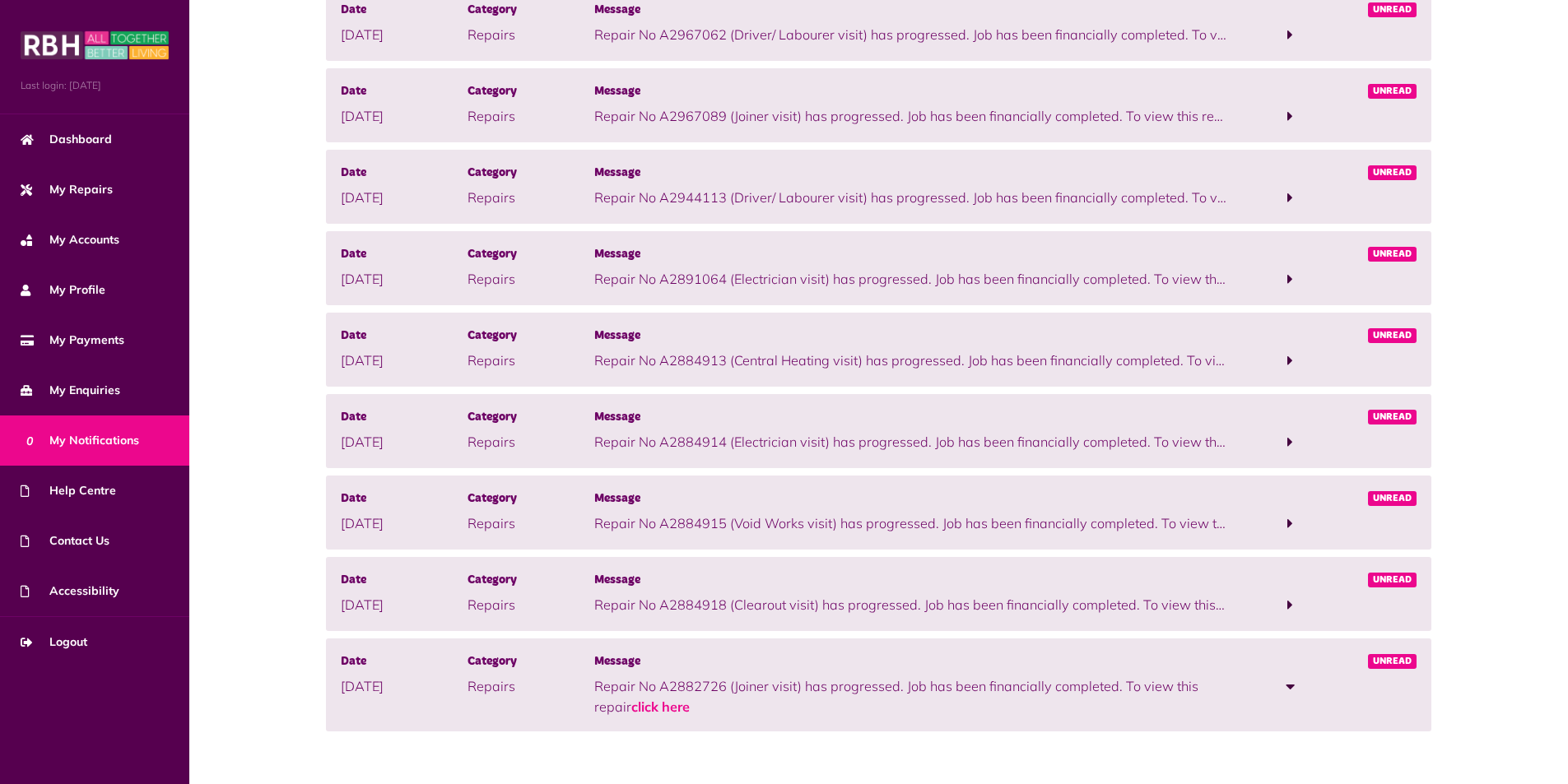 scroll, scrollTop: 295, scrollLeft: 0, axis: vertical 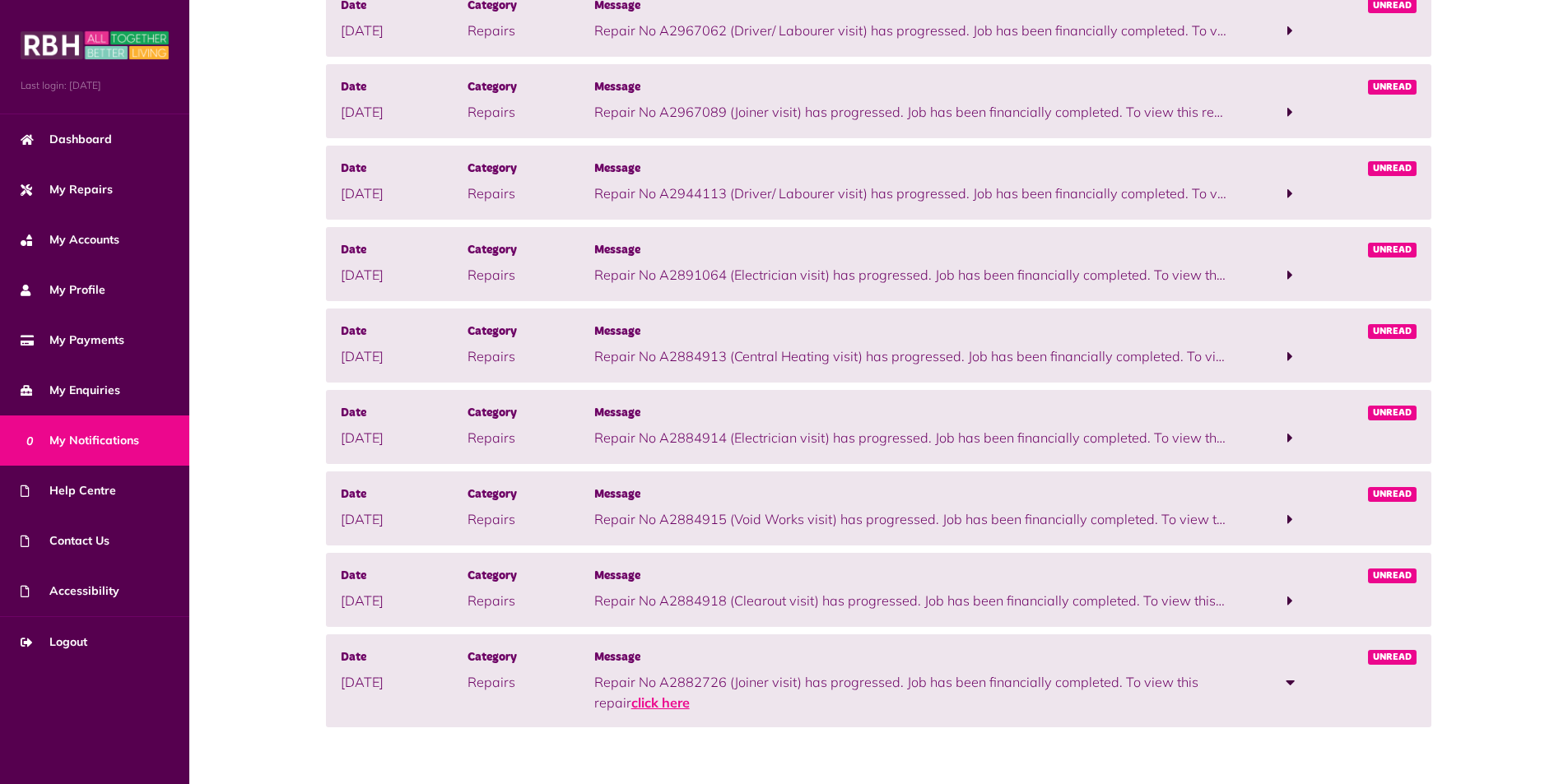 click on "click here" at bounding box center (660, 703) 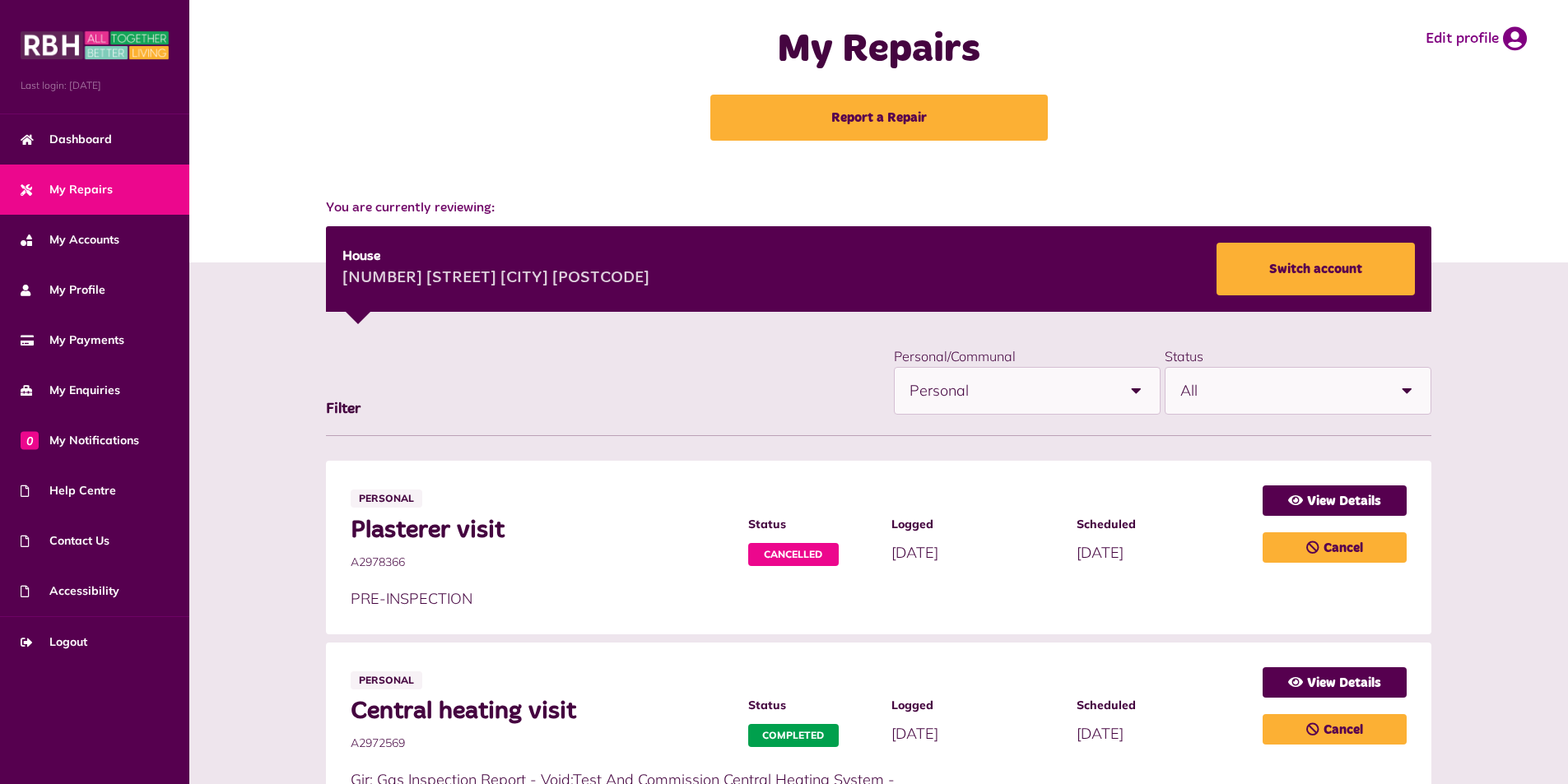 scroll, scrollTop: 0, scrollLeft: 0, axis: both 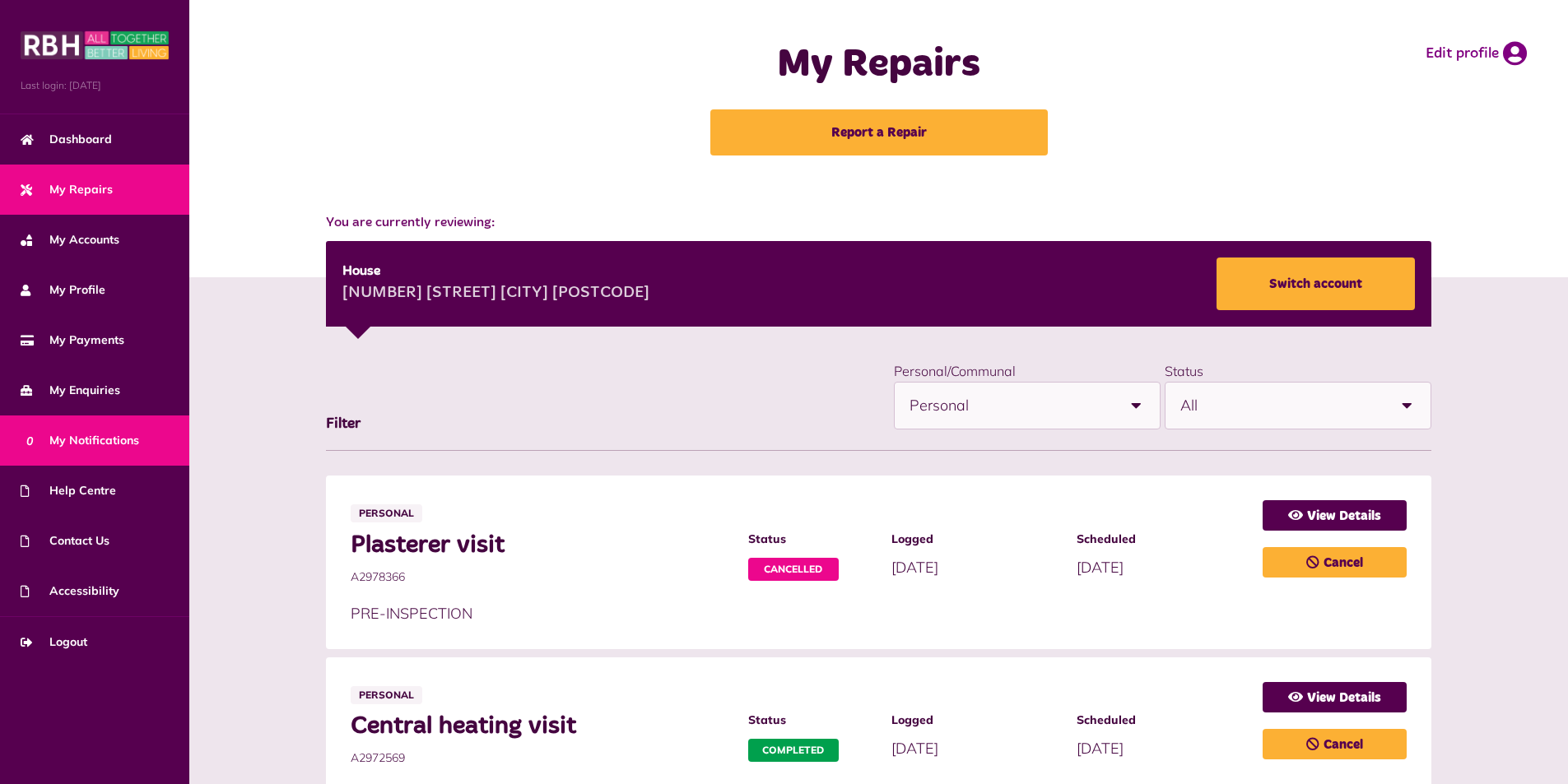 click on "0  My Notifications" at bounding box center (80, 440) 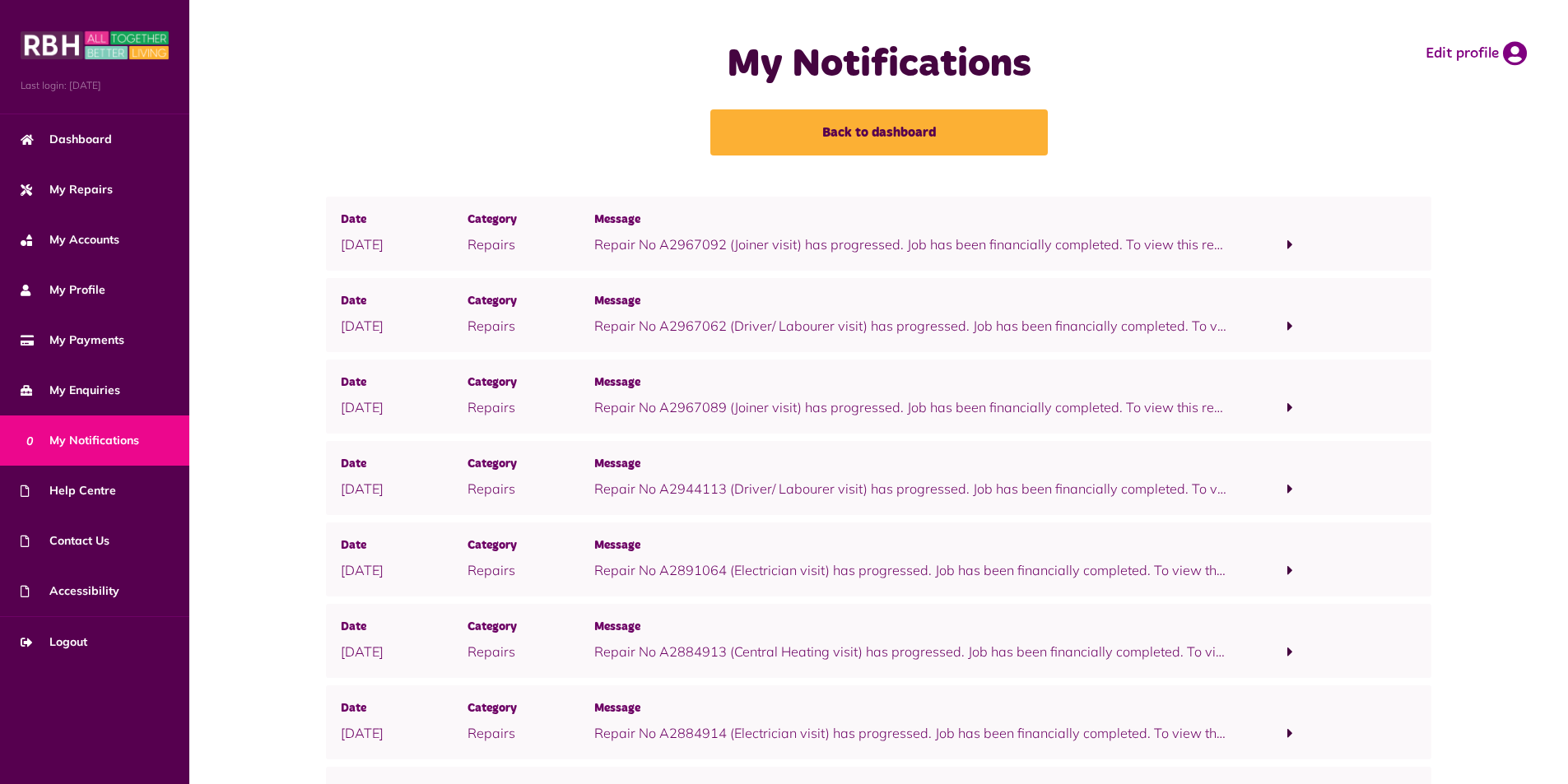 scroll, scrollTop: 0, scrollLeft: 0, axis: both 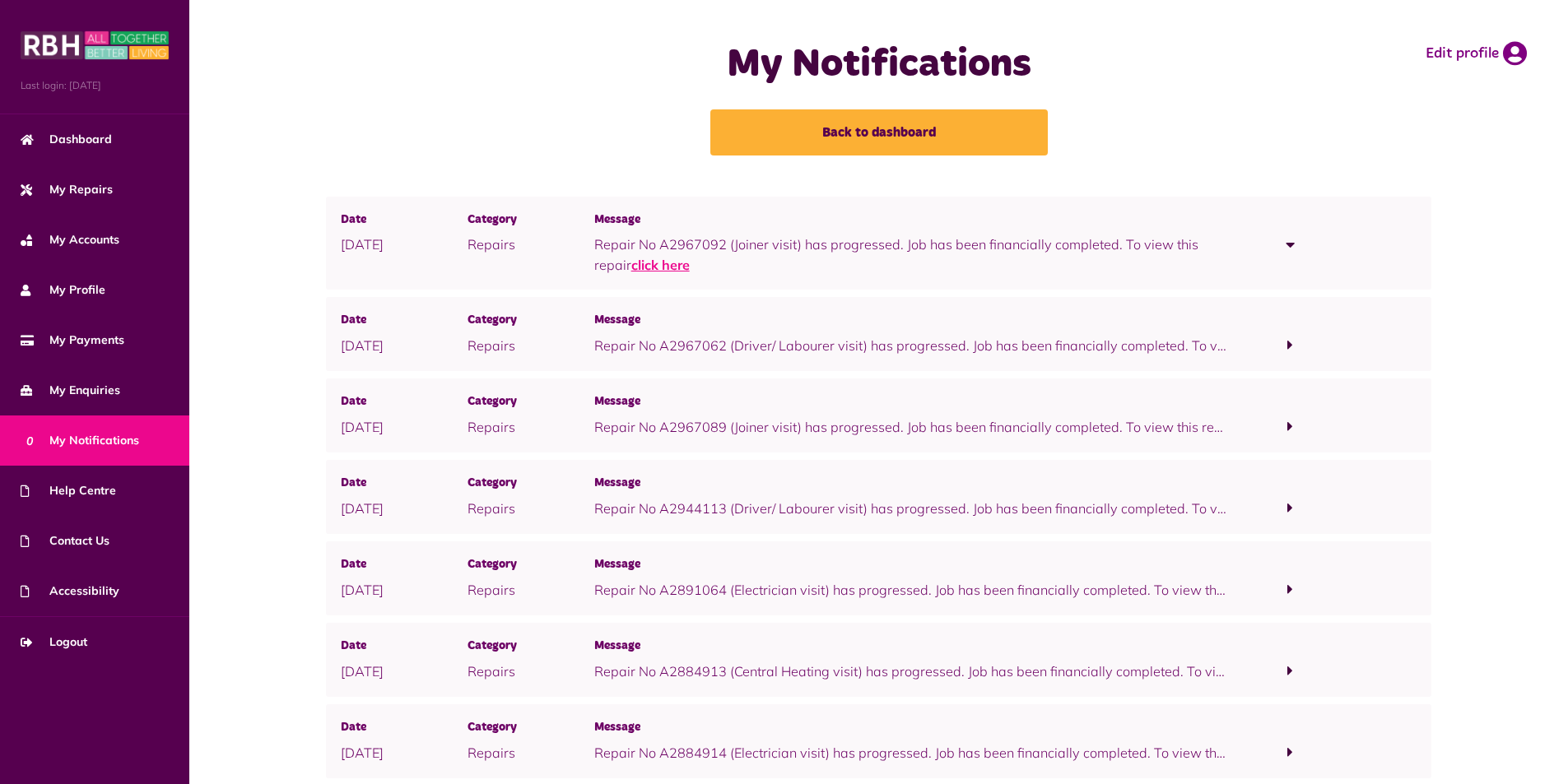 click on "click here" at bounding box center (660, 265) 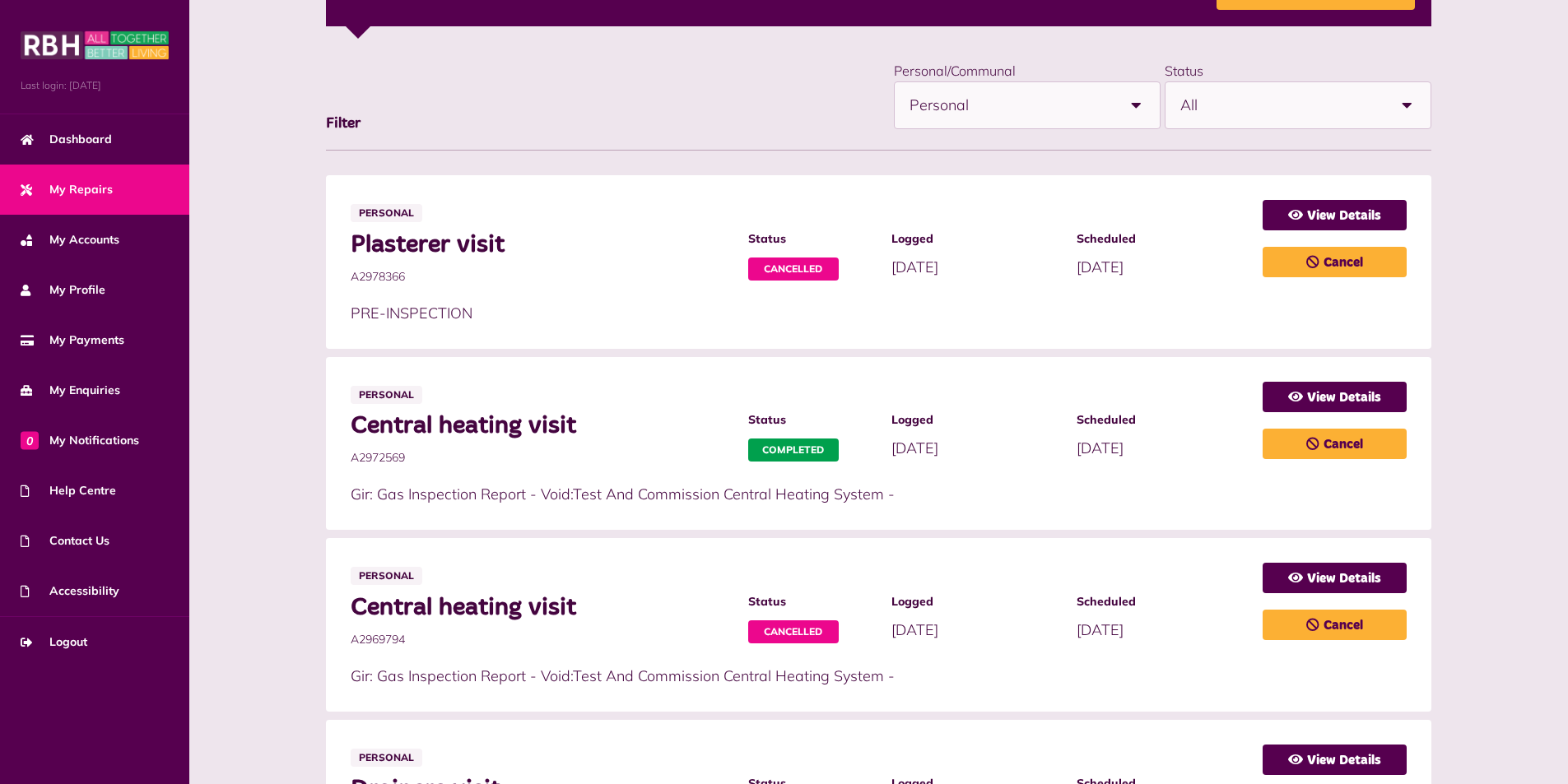 scroll, scrollTop: 48, scrollLeft: 0, axis: vertical 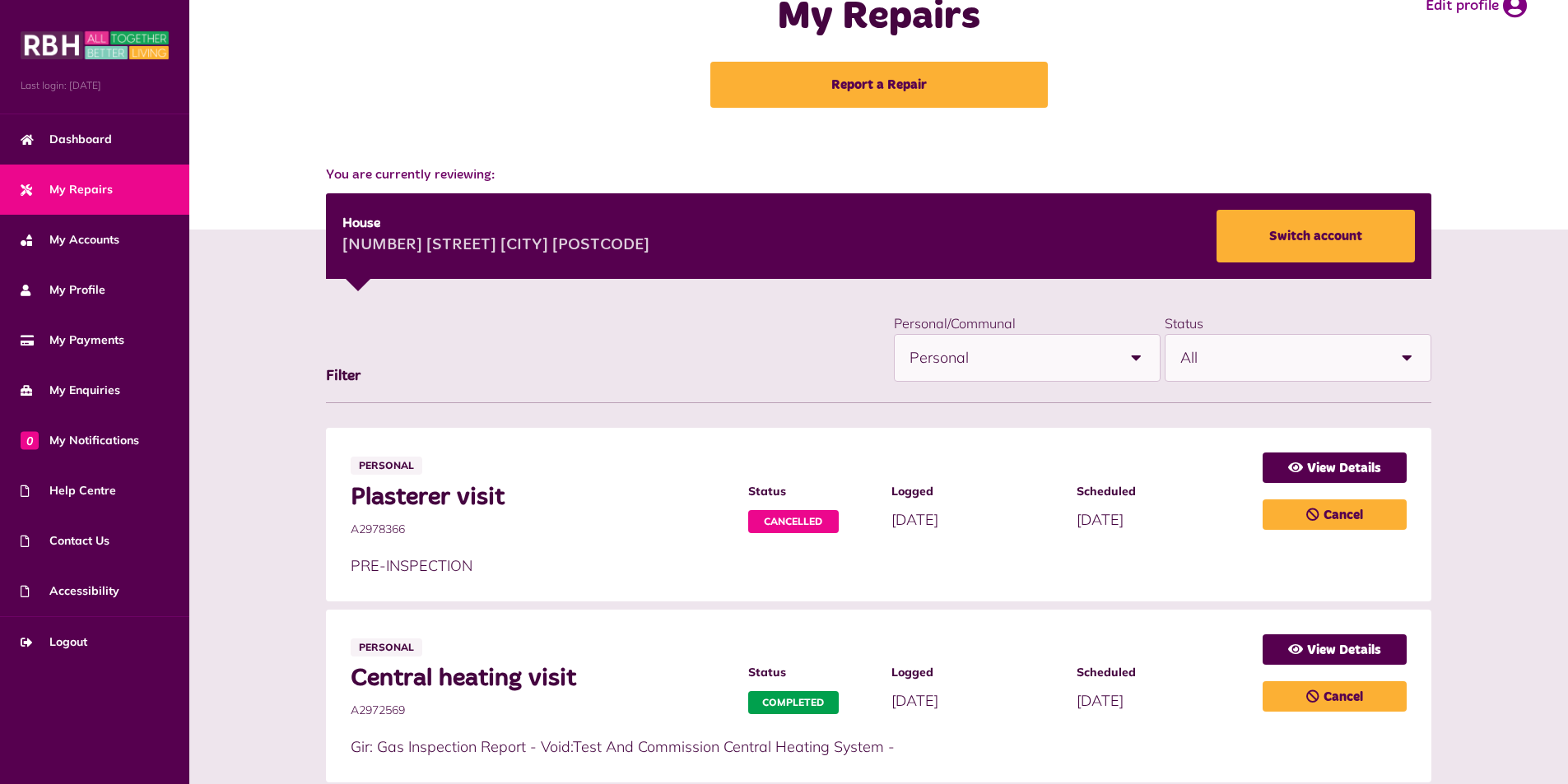 click on "Personal" at bounding box center (1012, 358) 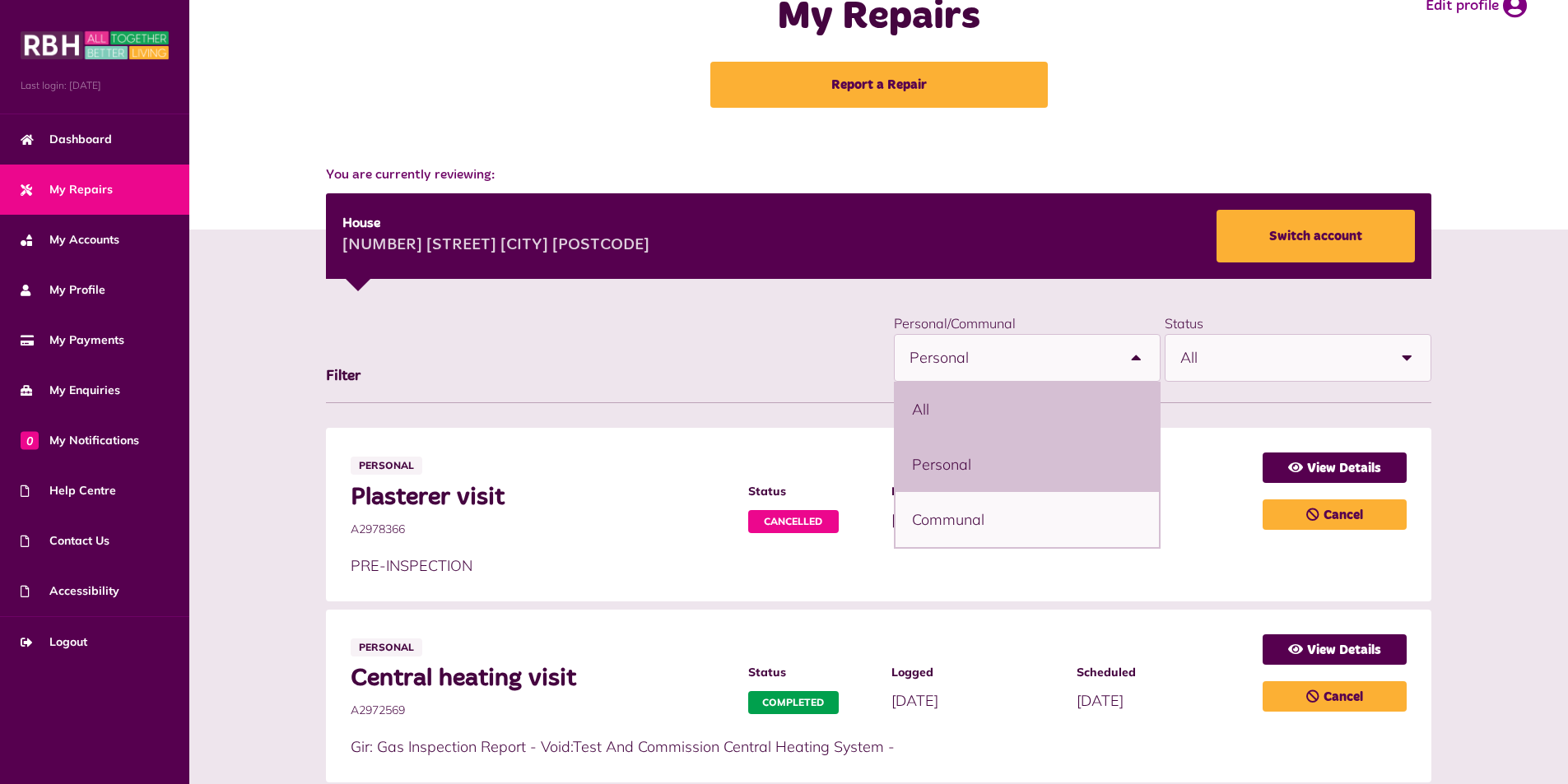 click on "All" at bounding box center [1027, 409] 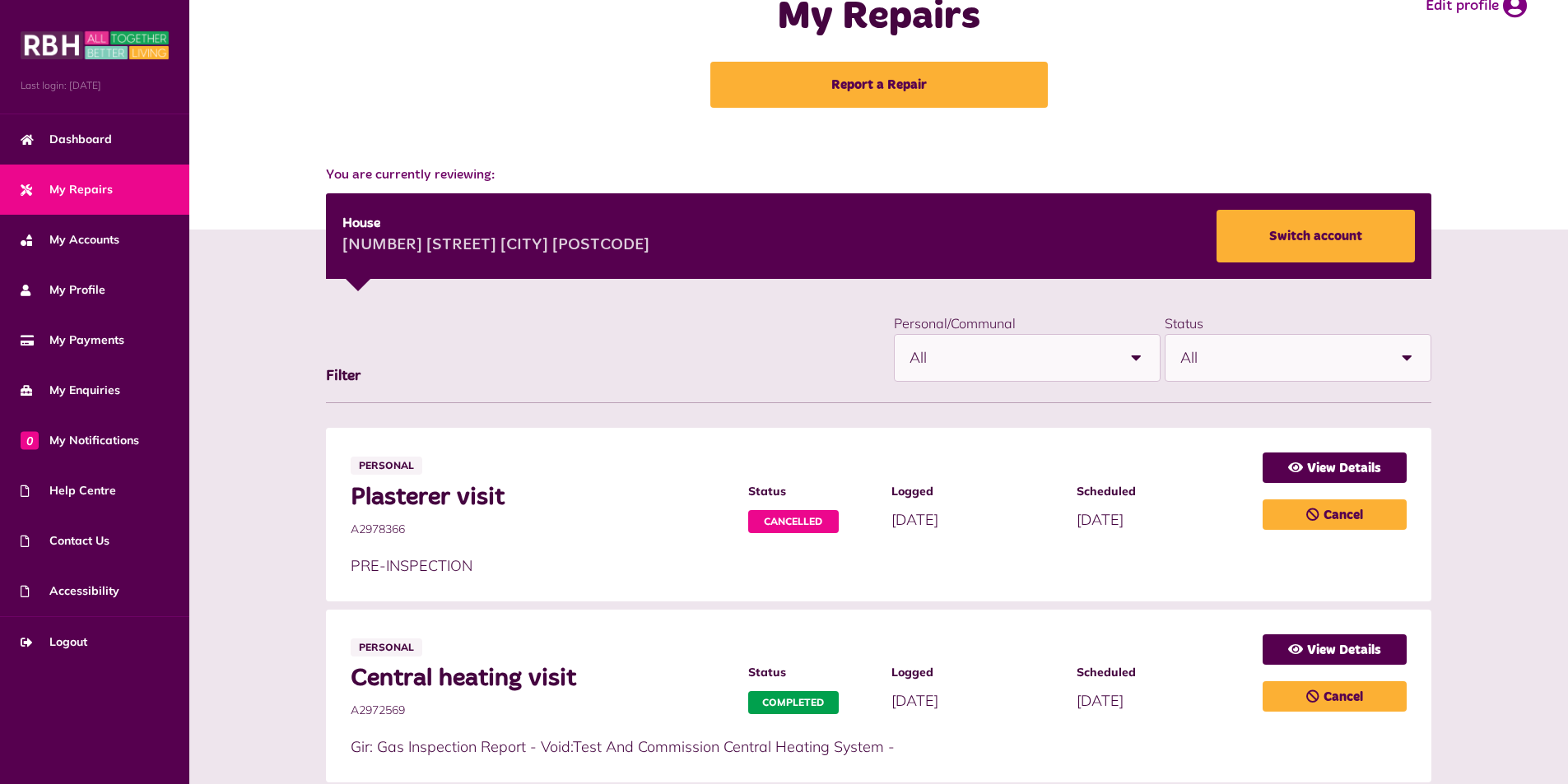 click on "All" at bounding box center (1282, 358) 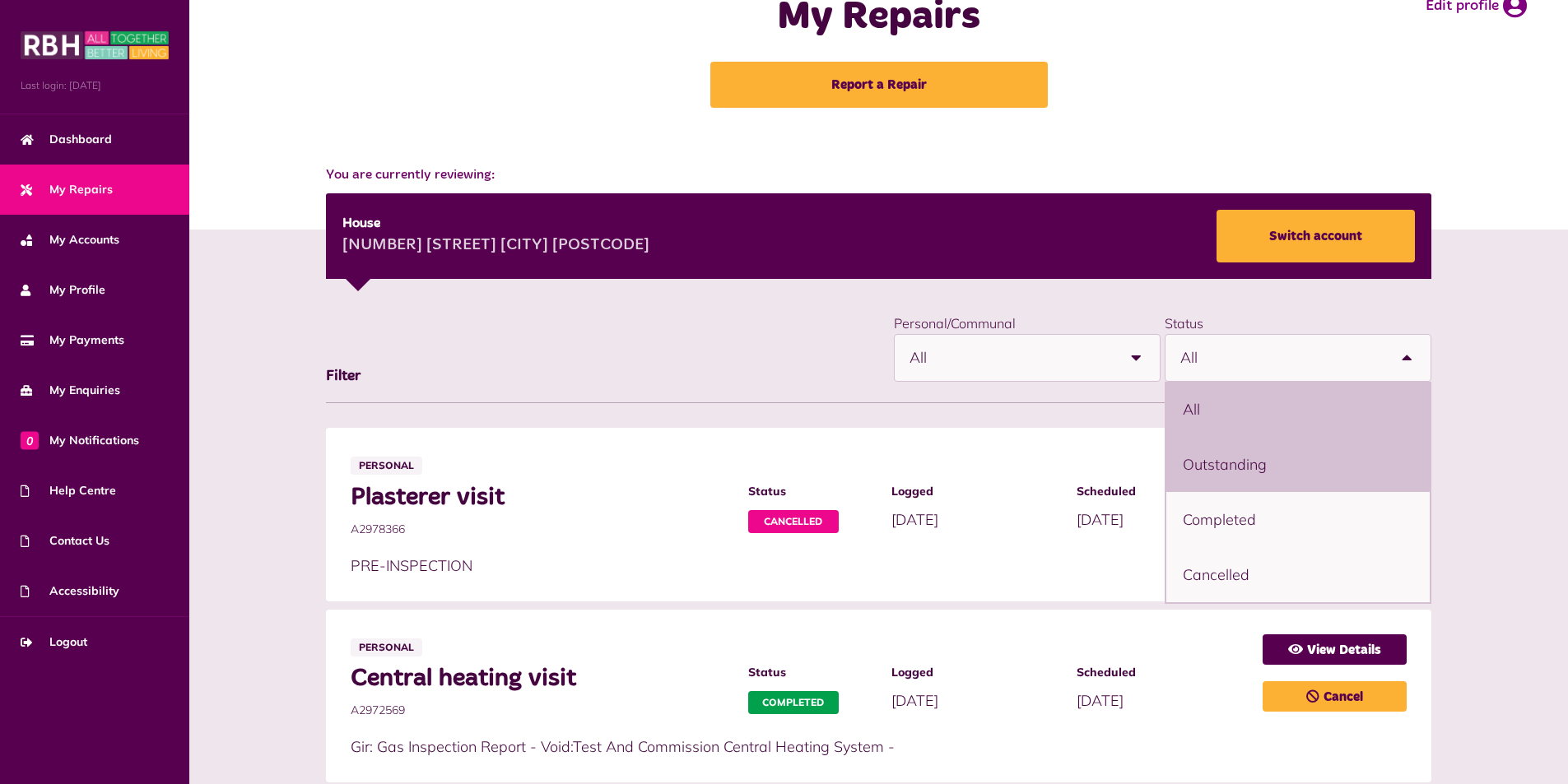 click on "Outstanding" at bounding box center (1298, 464) 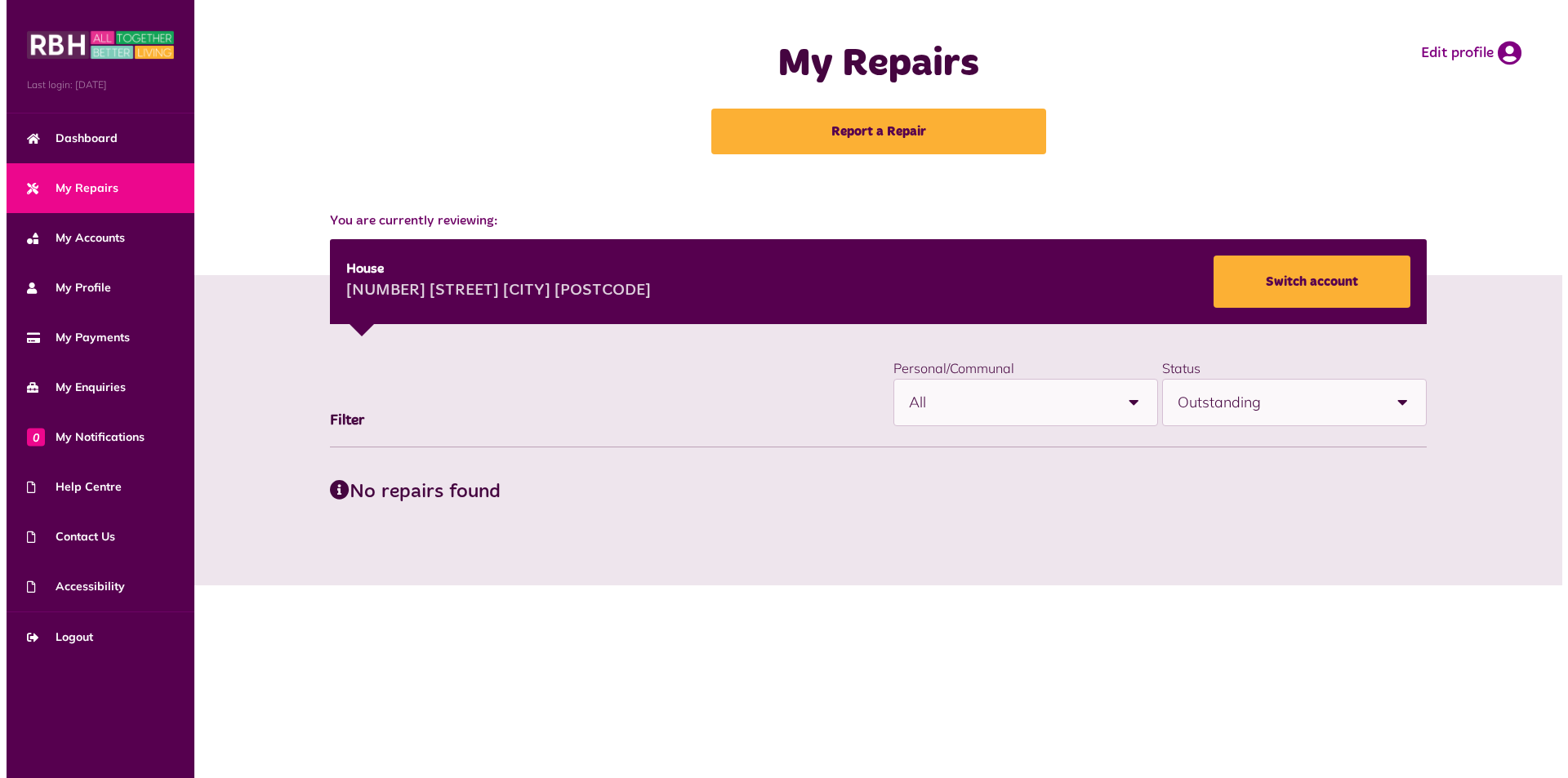 scroll, scrollTop: 0, scrollLeft: 0, axis: both 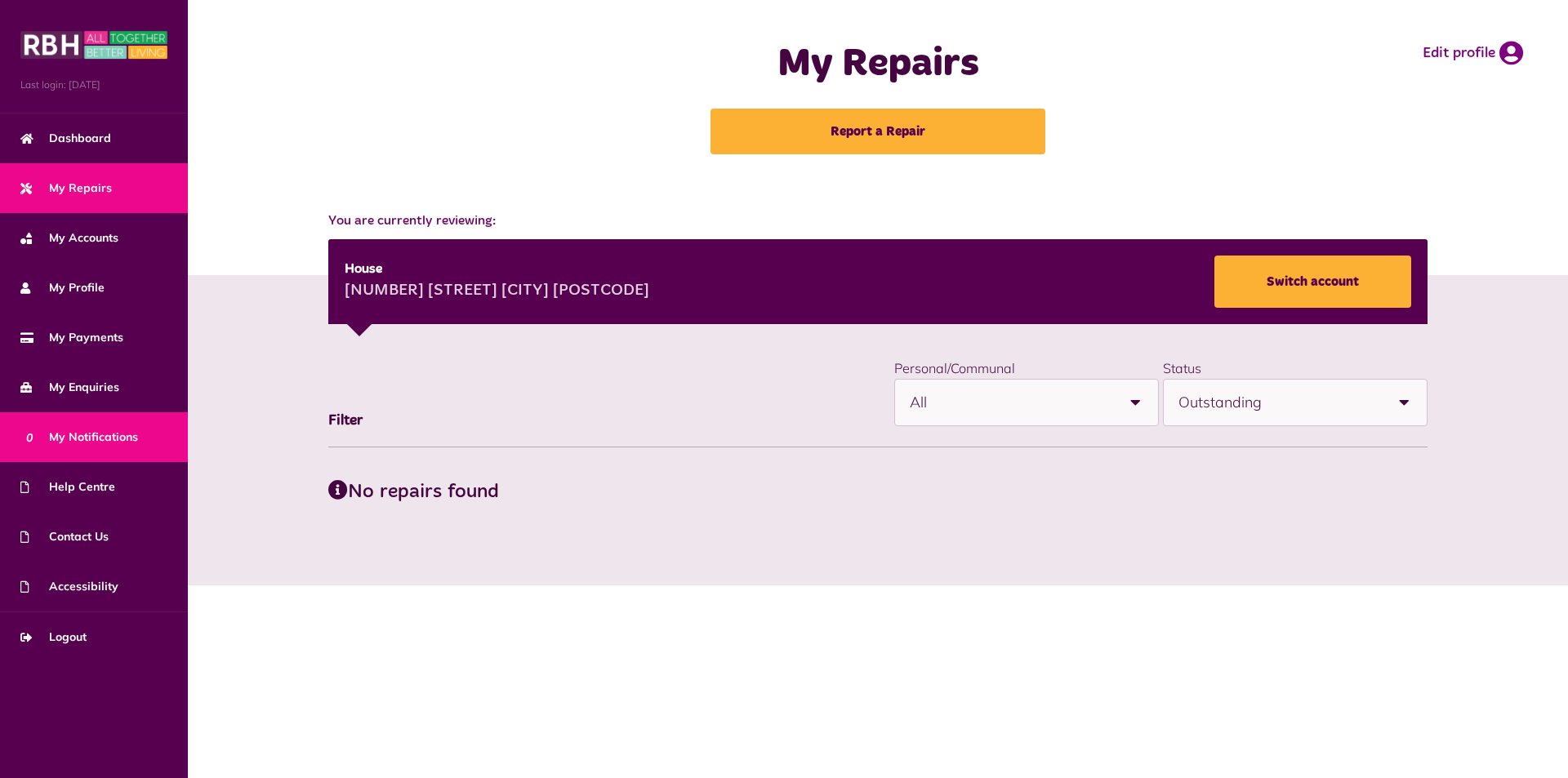 click on "0  My Notifications" at bounding box center (79, 437) 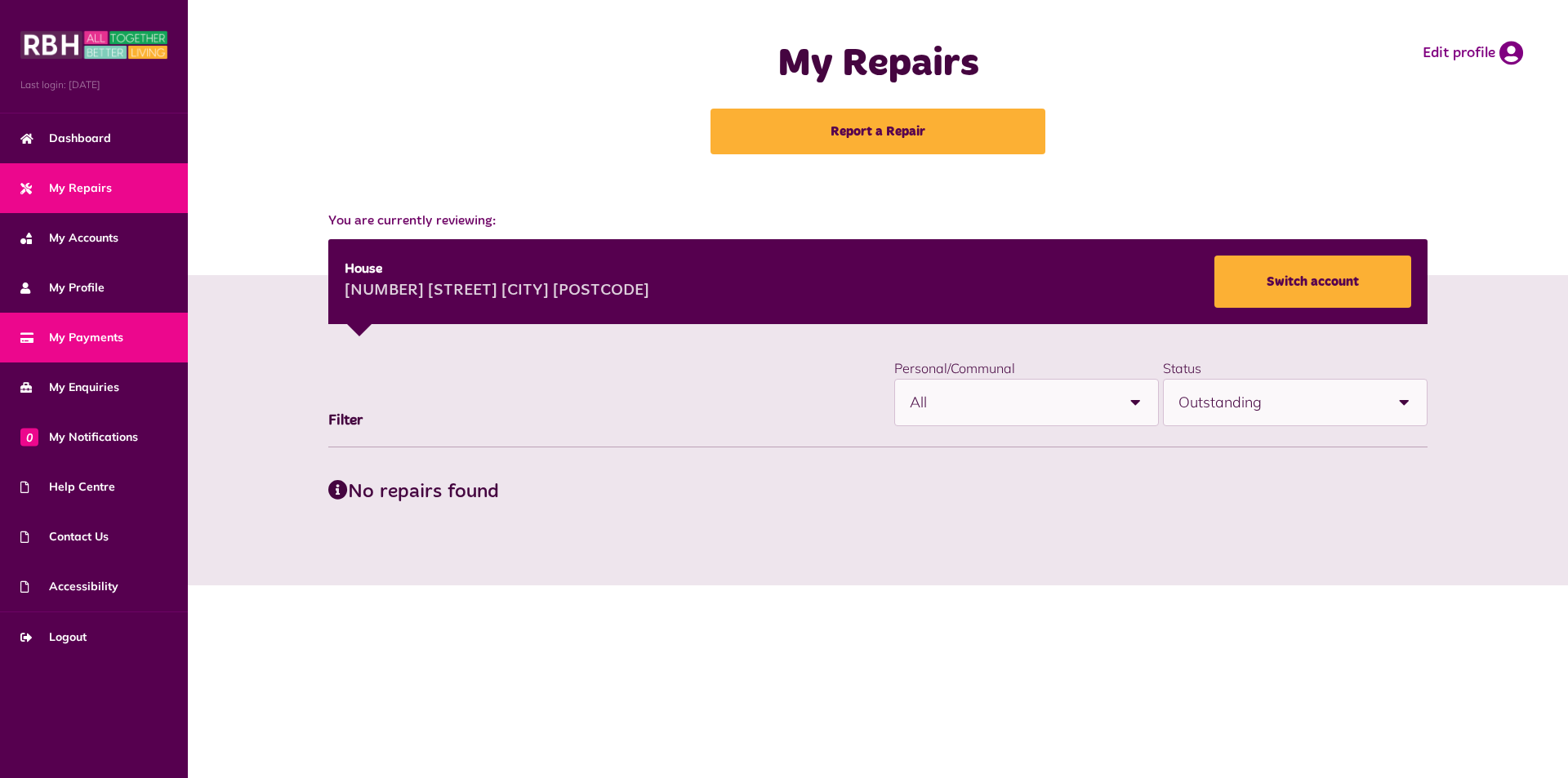 click on "My Payments" at bounding box center [72, 337] 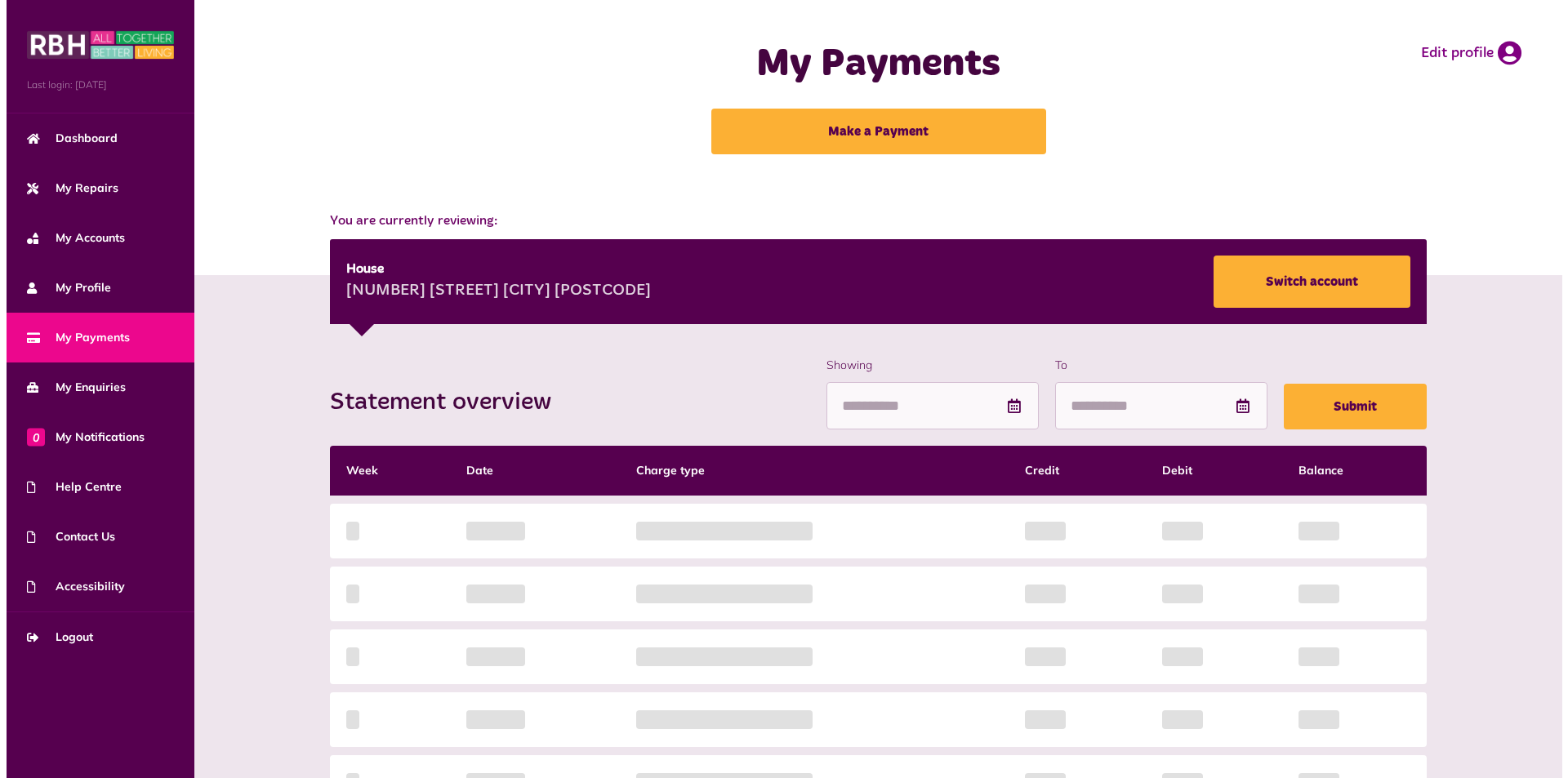 scroll, scrollTop: 0, scrollLeft: 0, axis: both 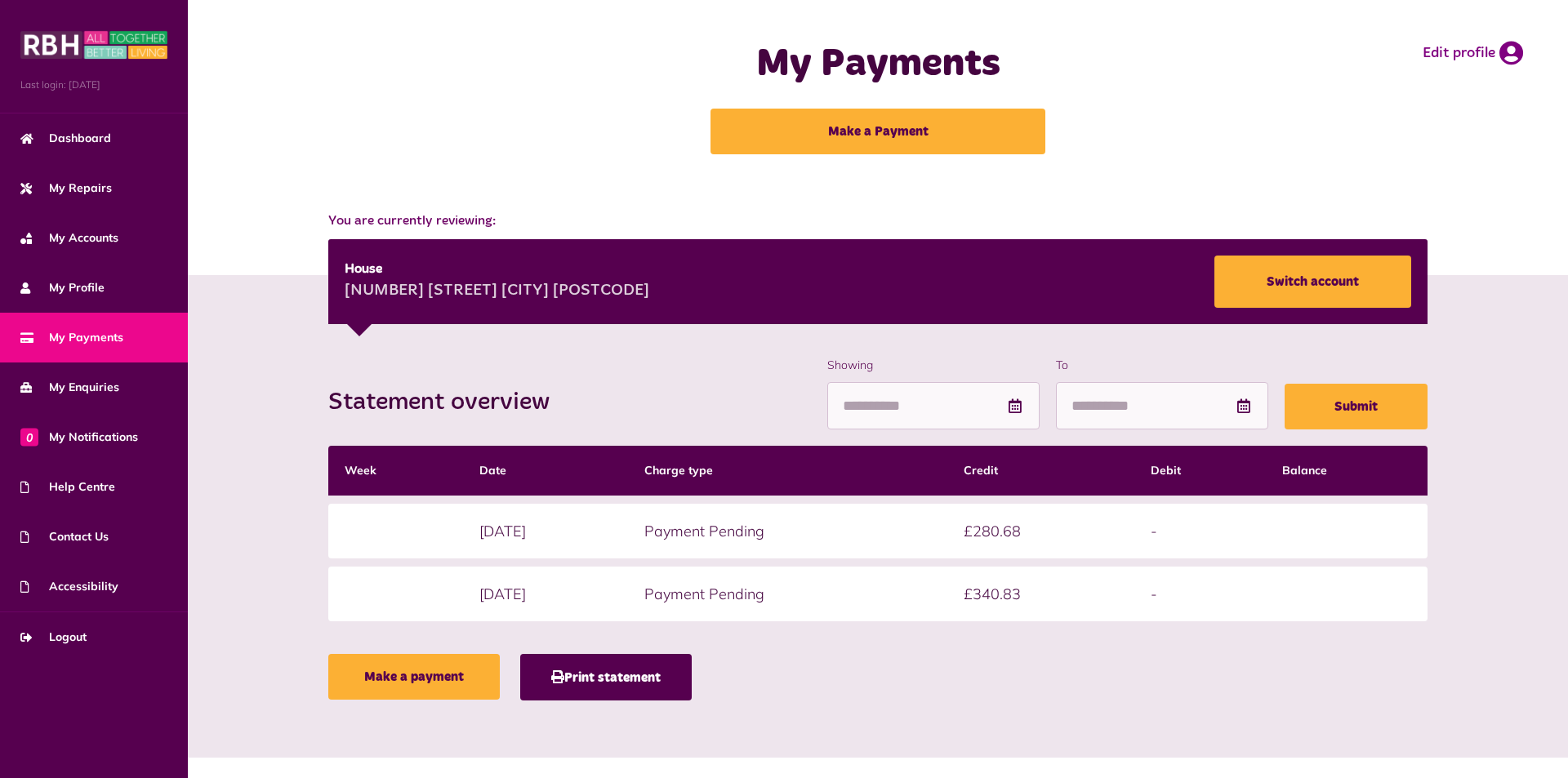 click on "Payment Pending" at bounding box center (787, 531) 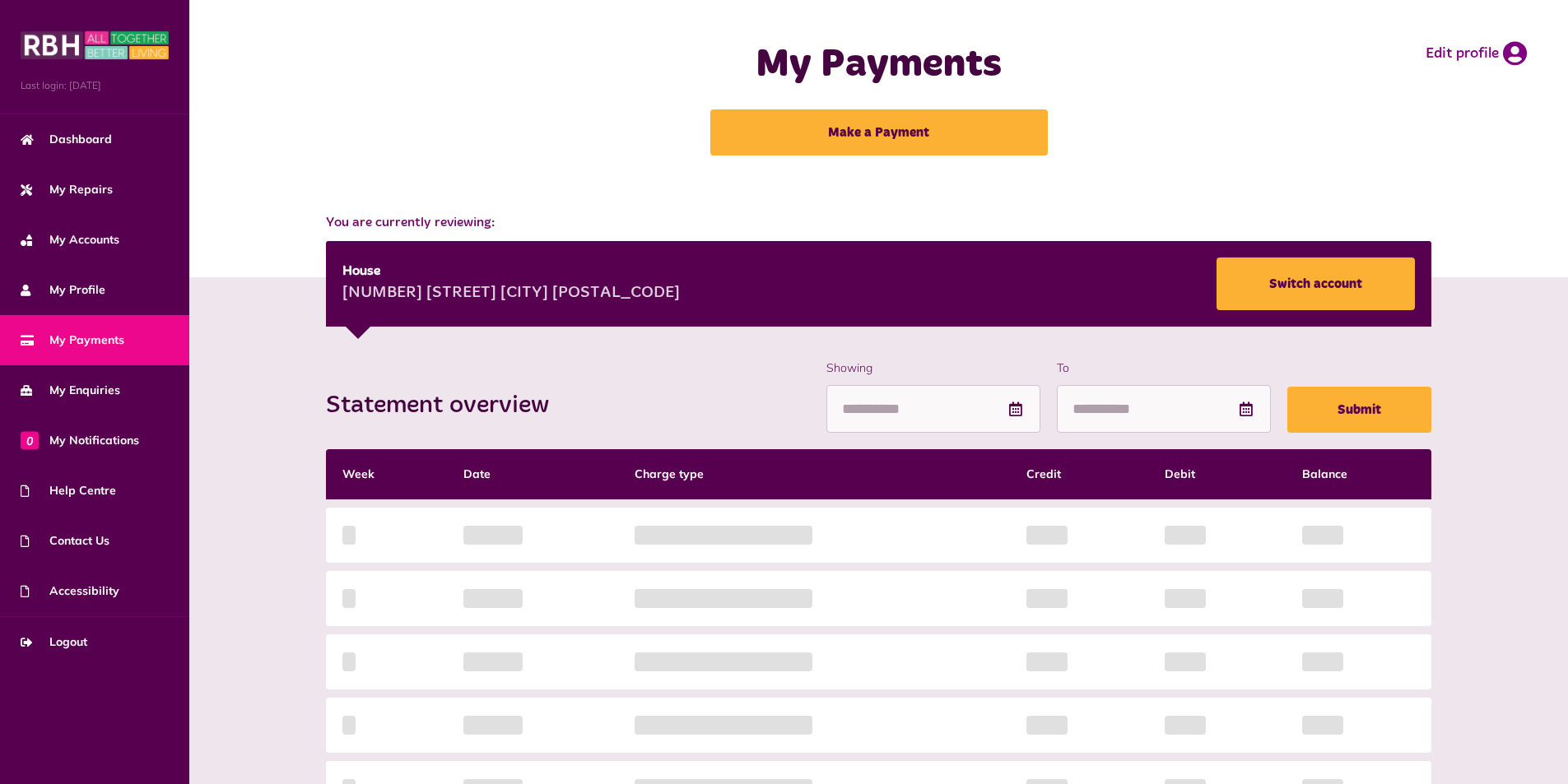 scroll, scrollTop: 0, scrollLeft: 0, axis: both 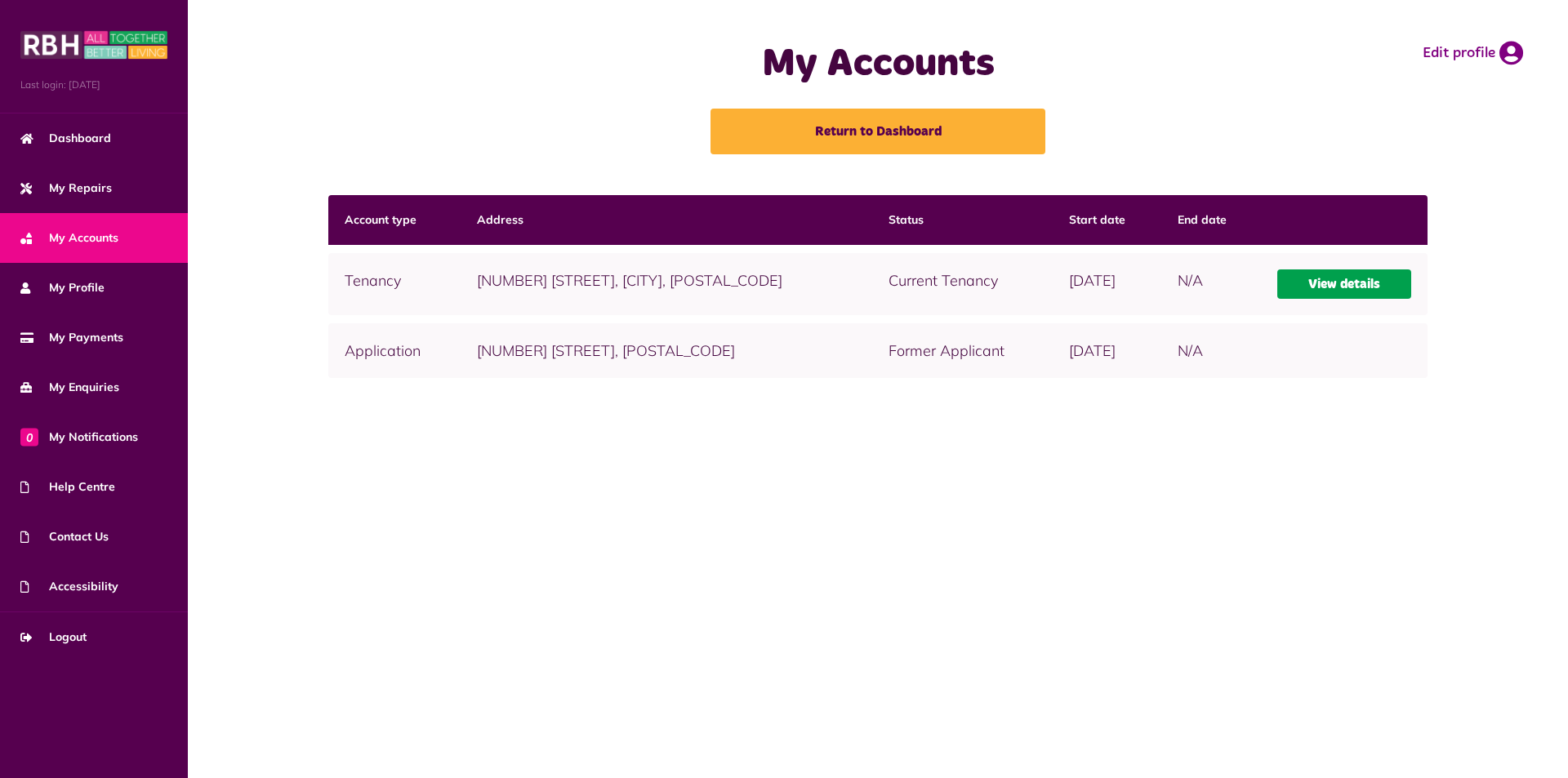 click on "View details" at bounding box center (1344, 284) 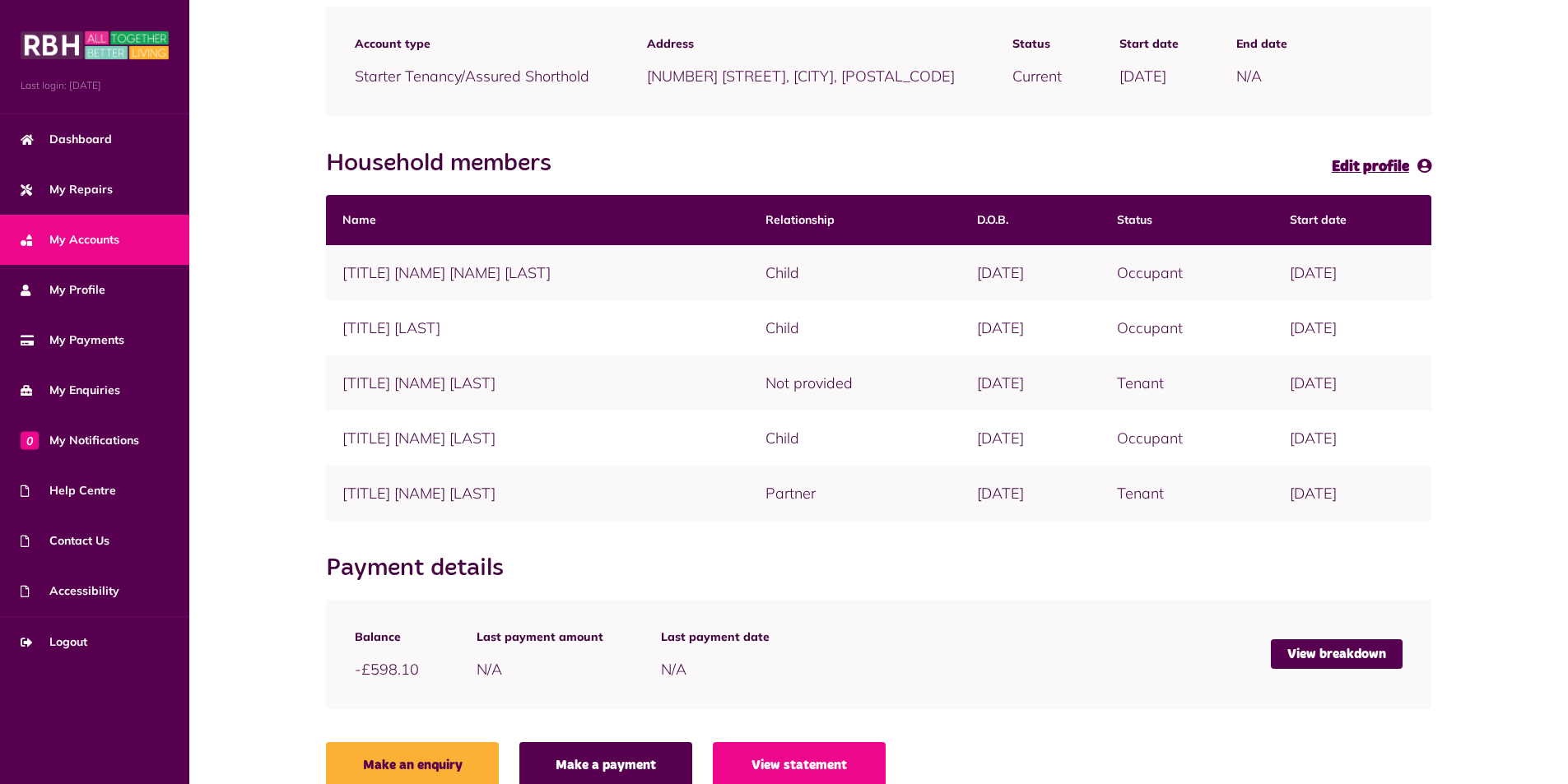 scroll, scrollTop: 265, scrollLeft: 0, axis: vertical 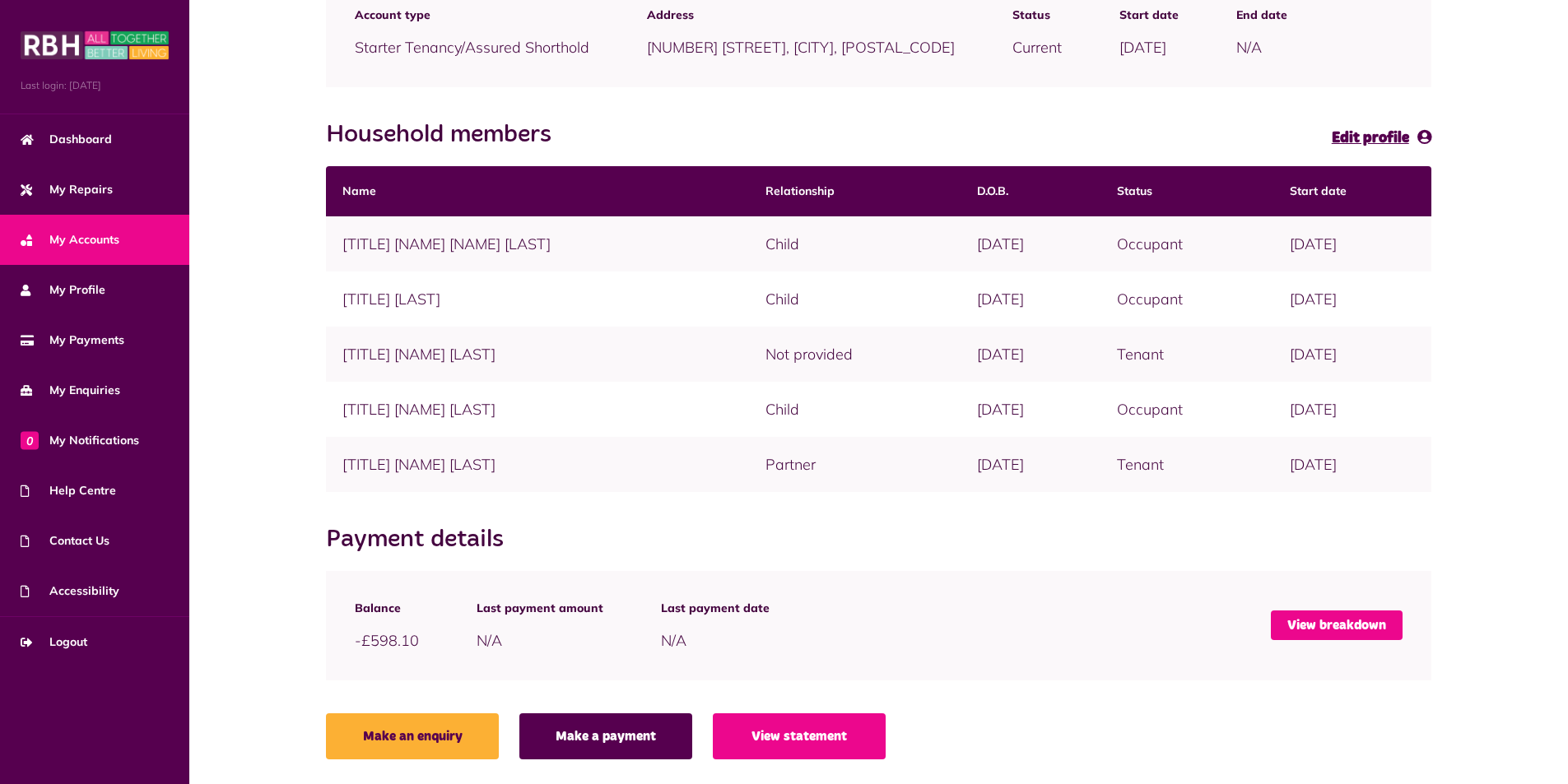 click on "View breakdown" at bounding box center (1337, 625) 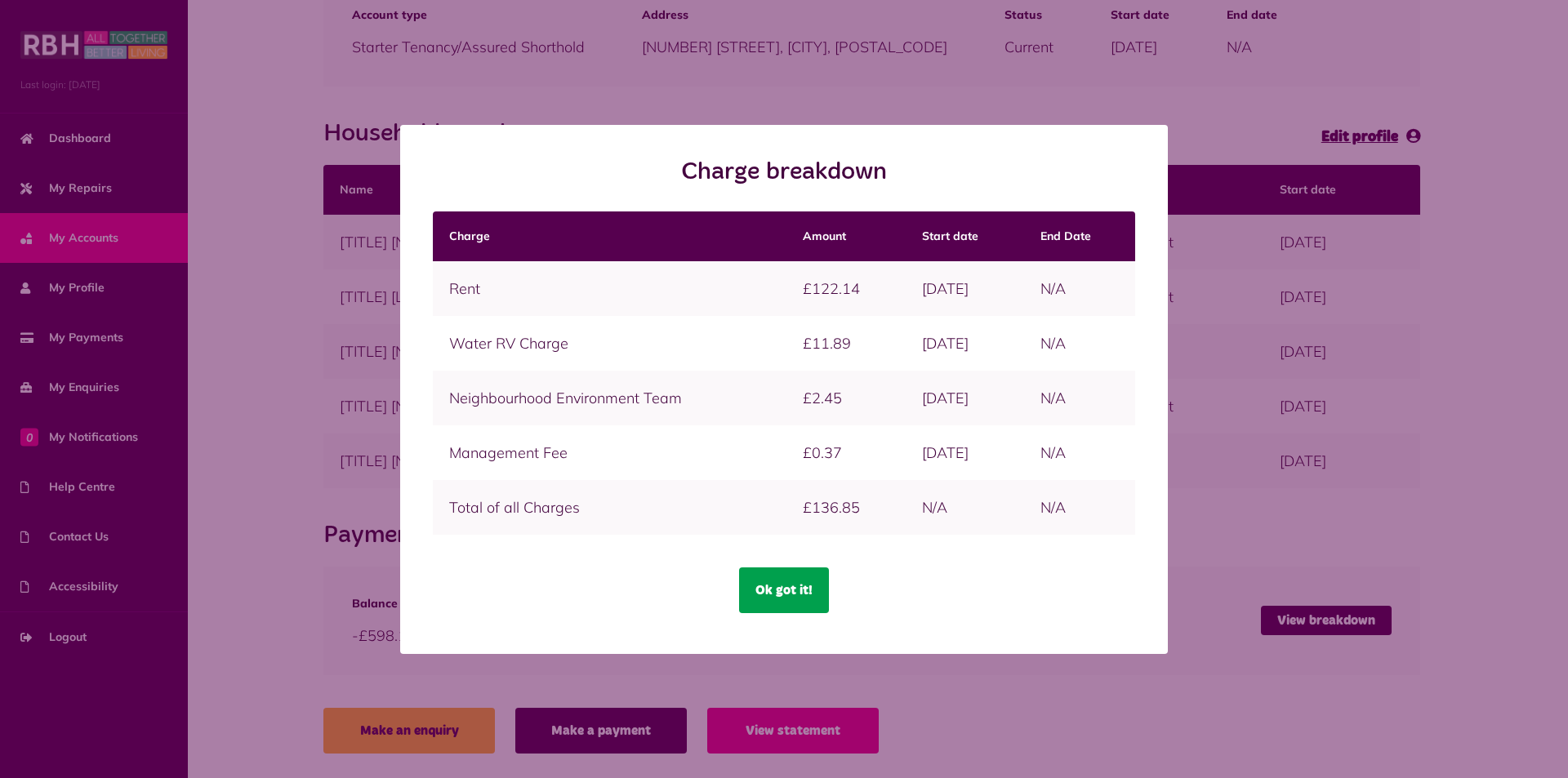 click on "Ok got it!" at bounding box center (784, 590) 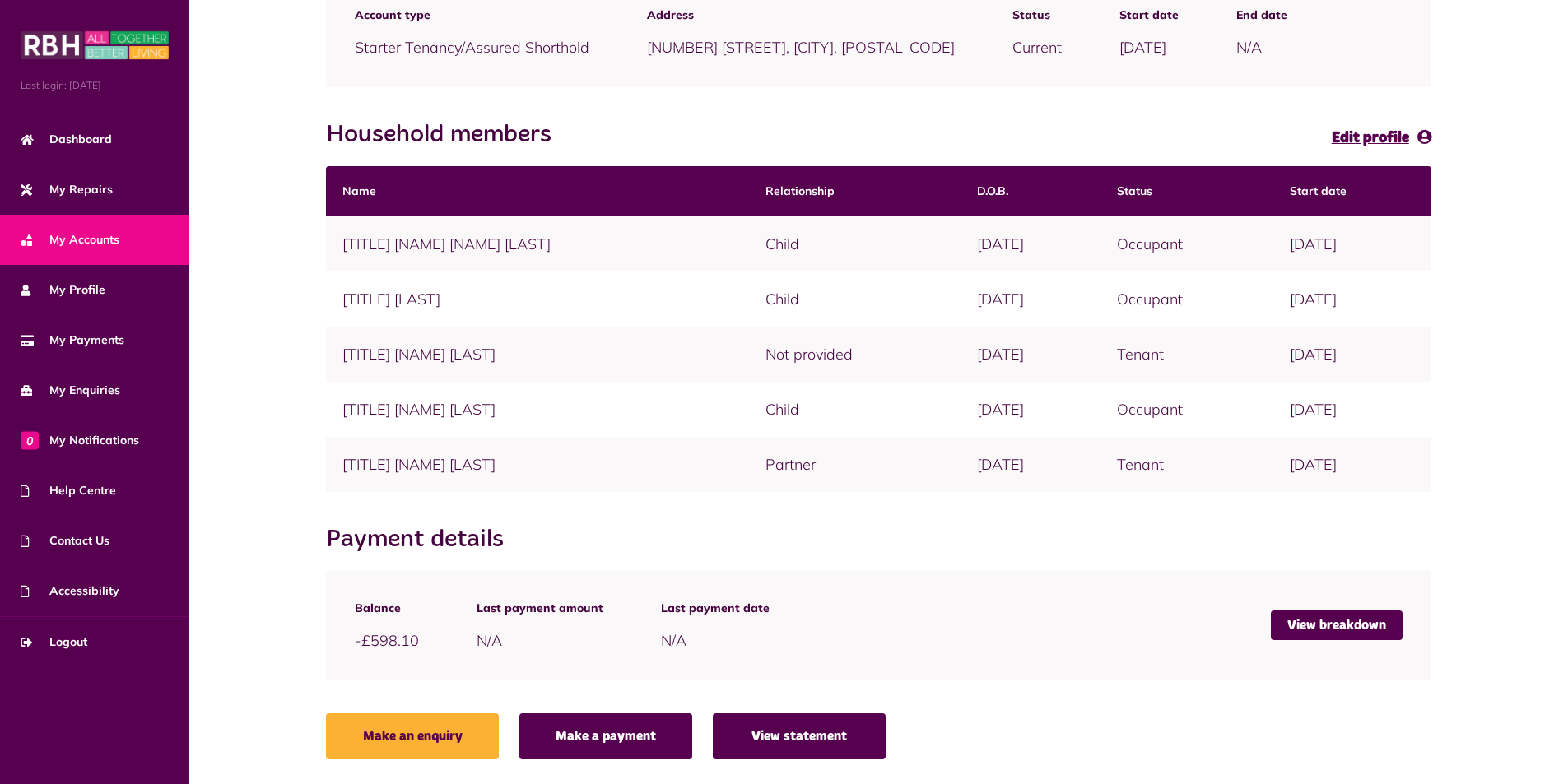 click on "View statement" at bounding box center (799, 736) 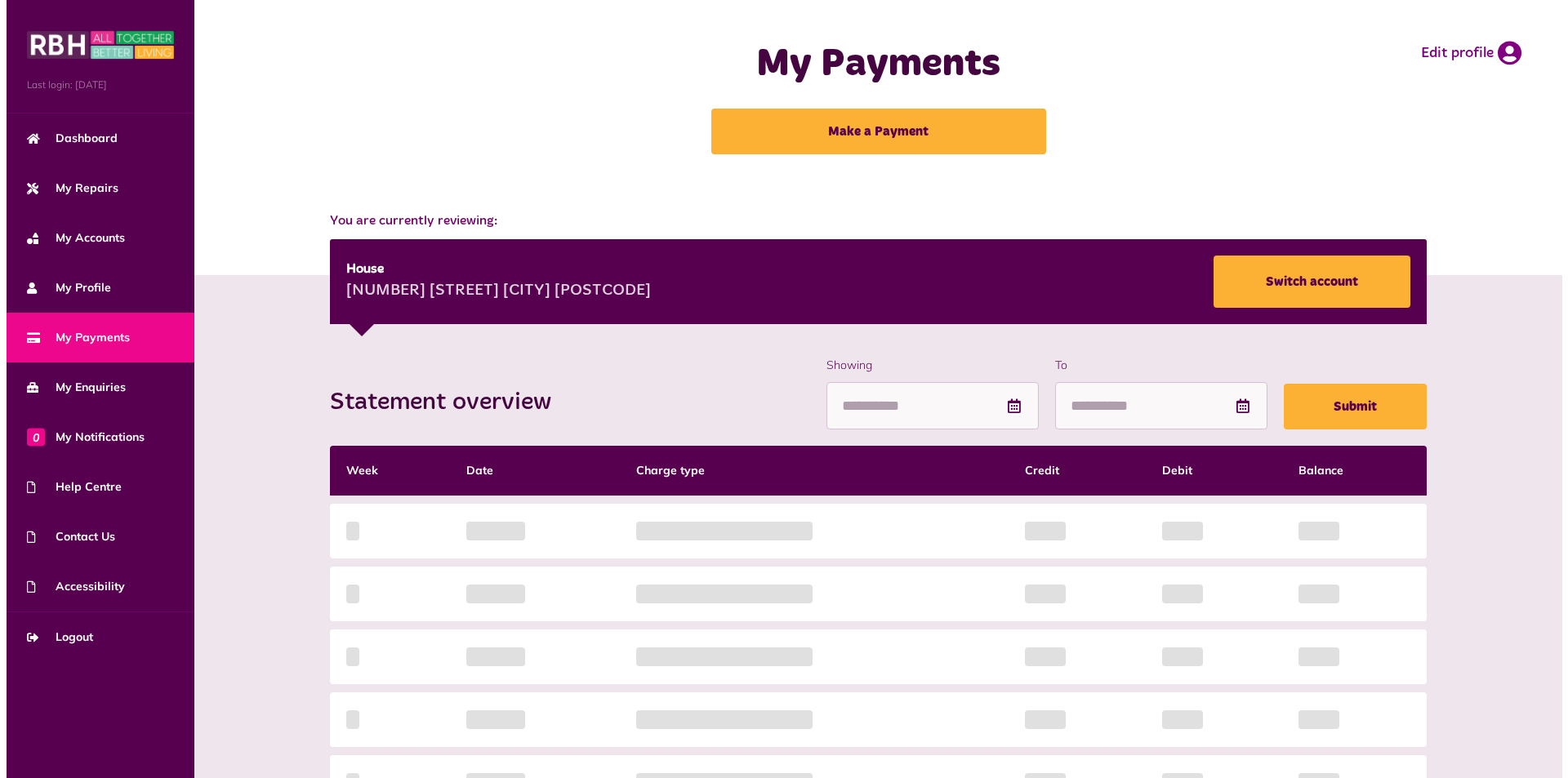 scroll, scrollTop: 0, scrollLeft: 0, axis: both 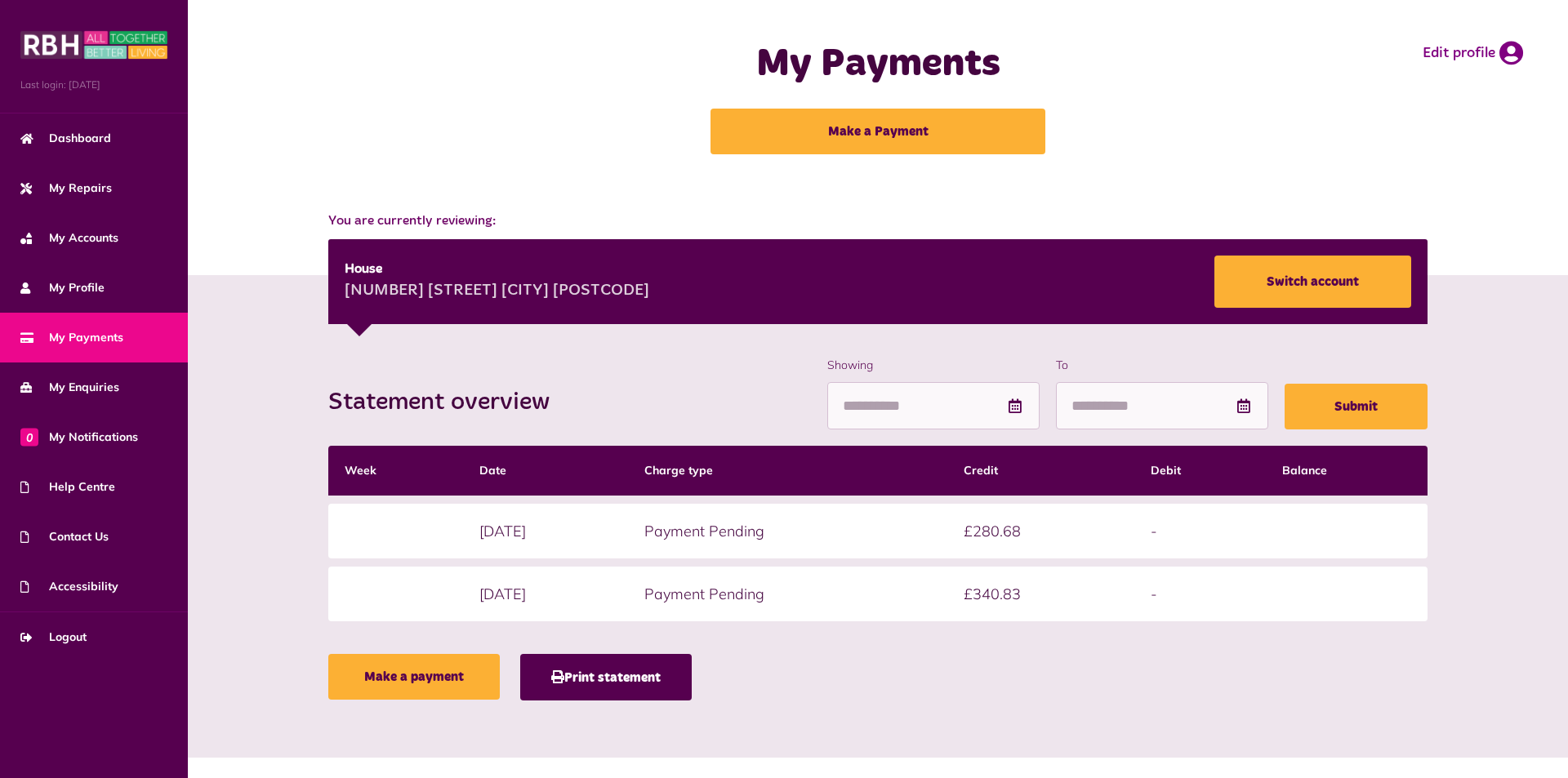 click on "[DATE]" at bounding box center [546, 594] 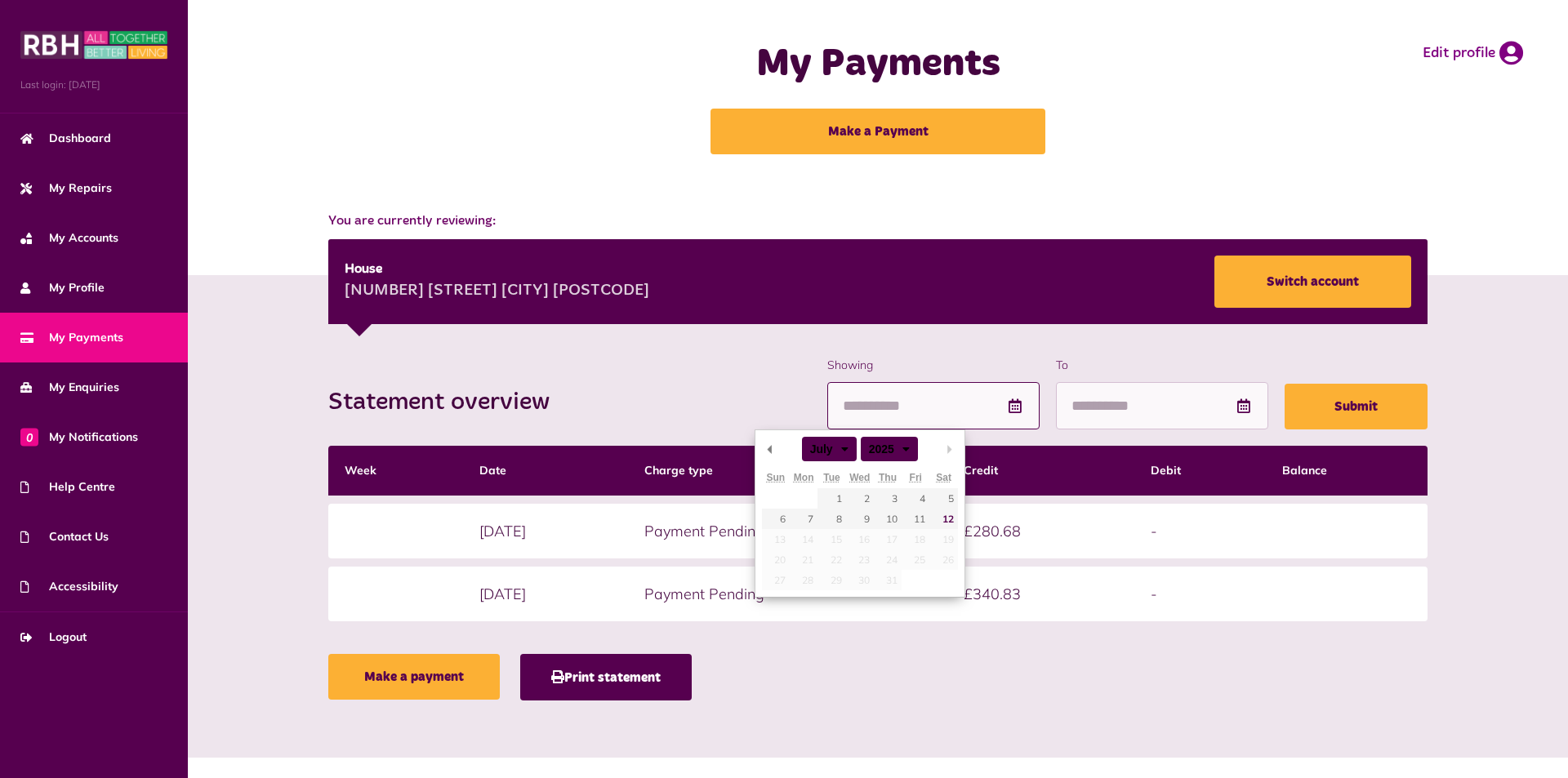 click on "Showing" at bounding box center [933, 406] 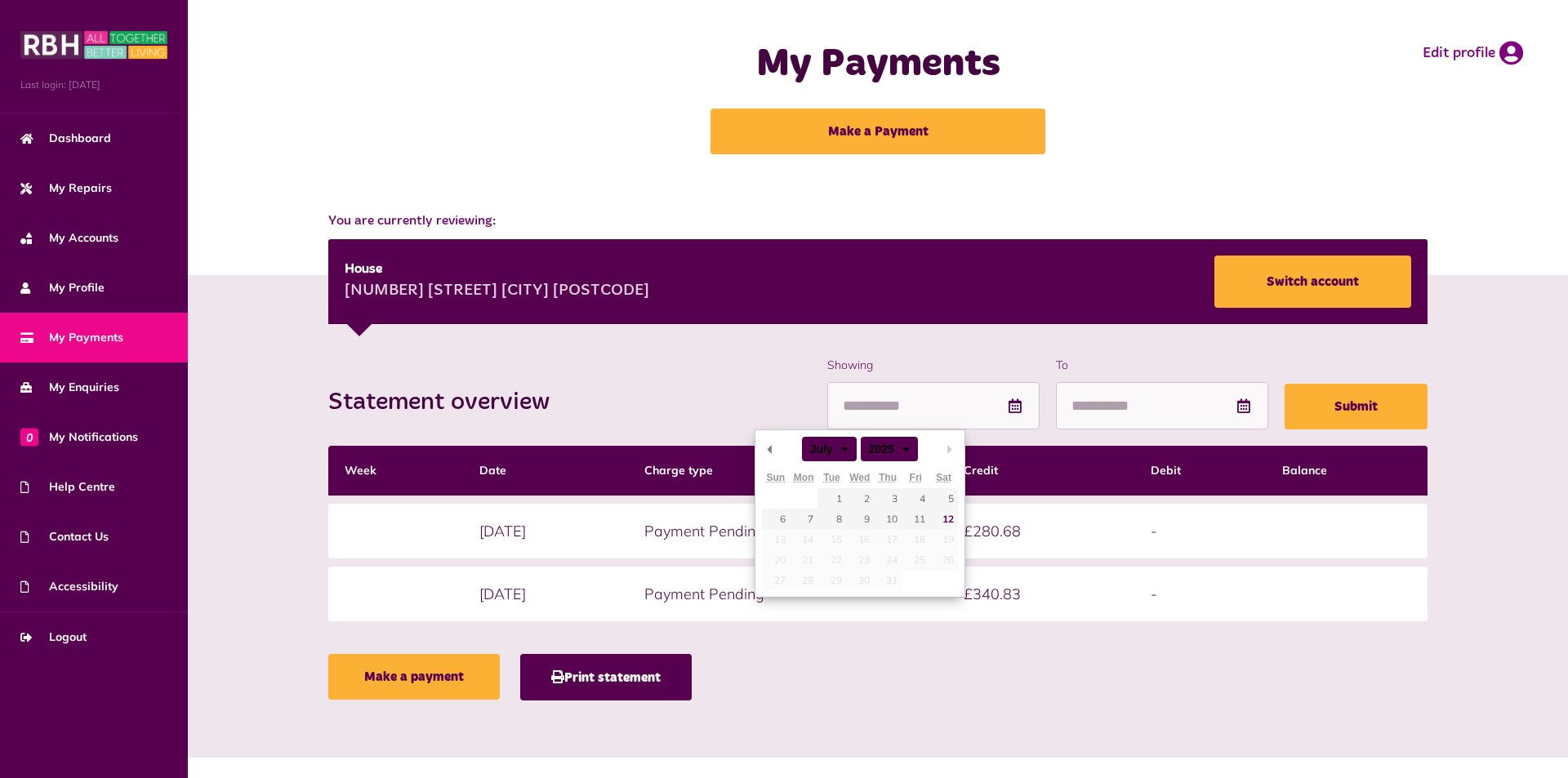 click on "£280.68" at bounding box center (1041, 531) 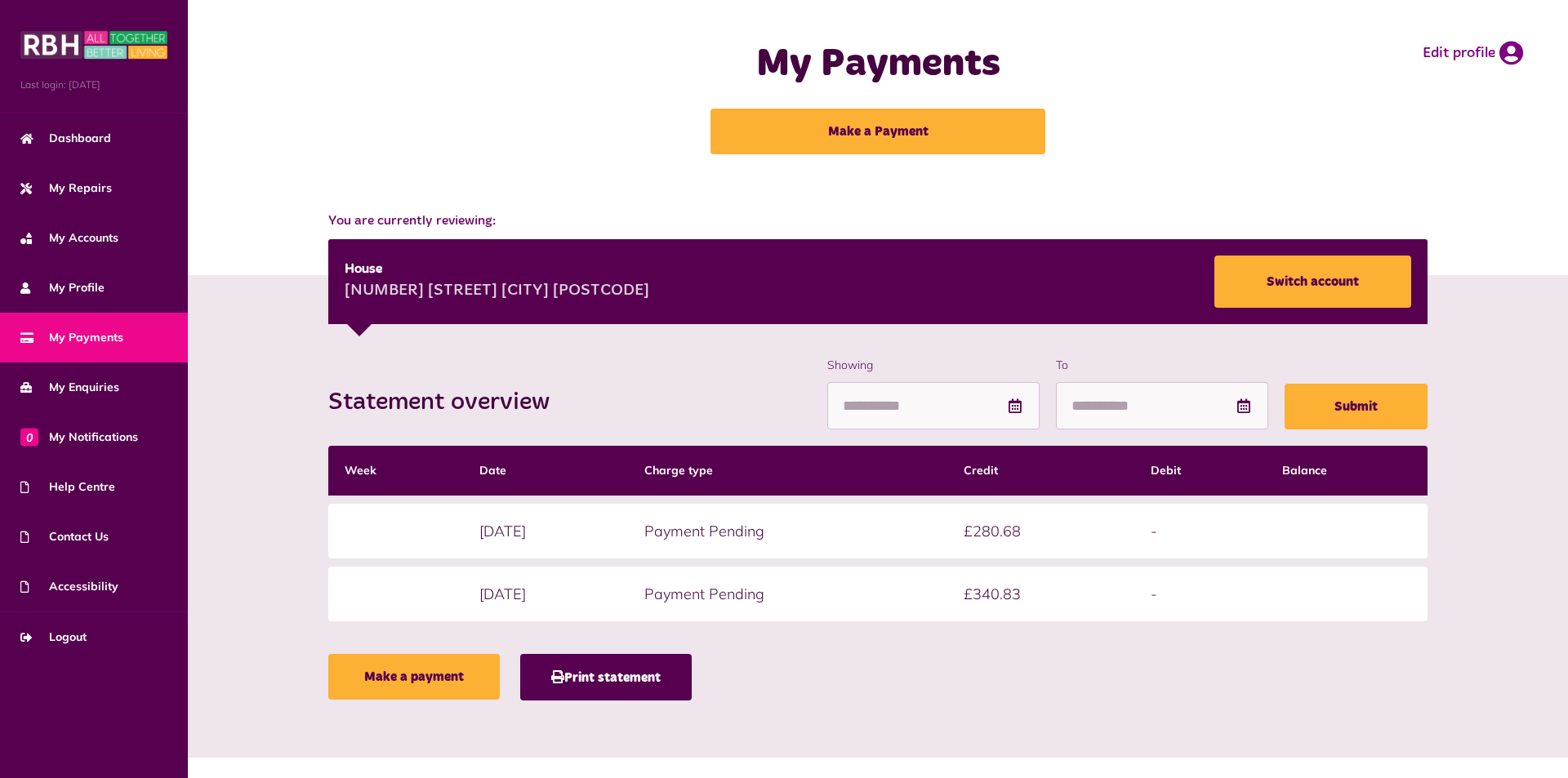 click on "-" at bounding box center [1200, 531] 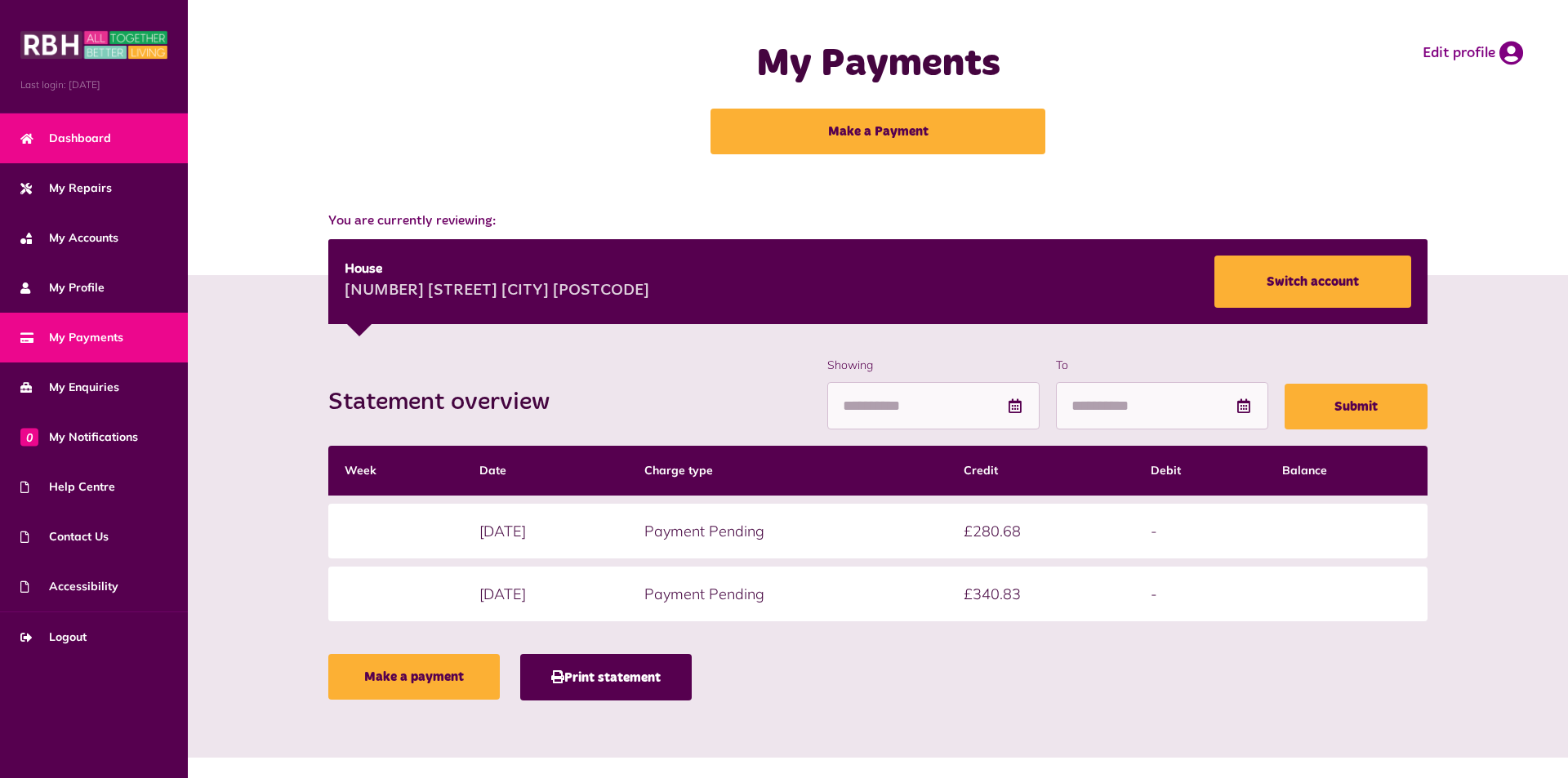 click on "Dashboard" at bounding box center [94, 138] 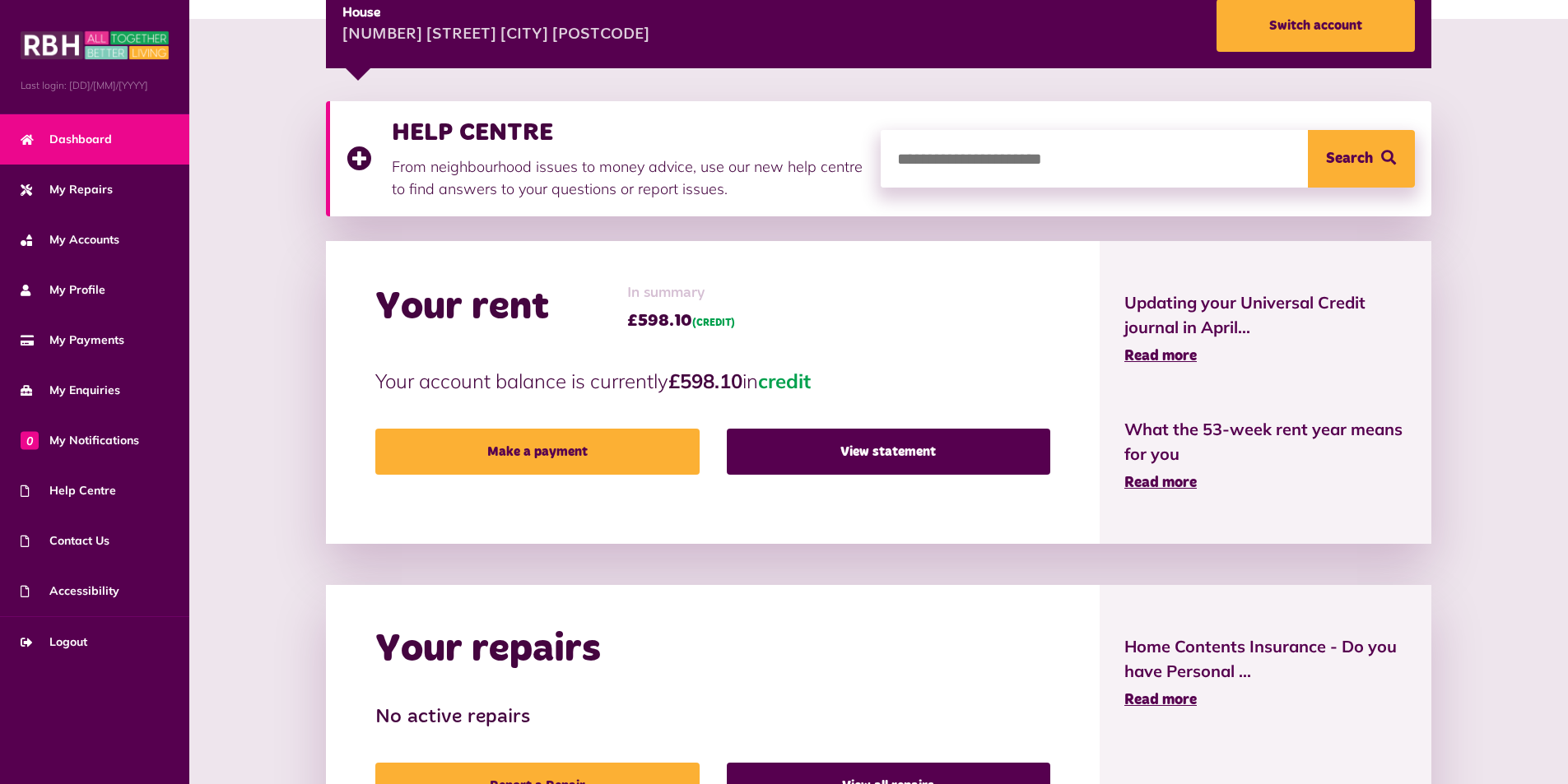 scroll, scrollTop: 329, scrollLeft: 0, axis: vertical 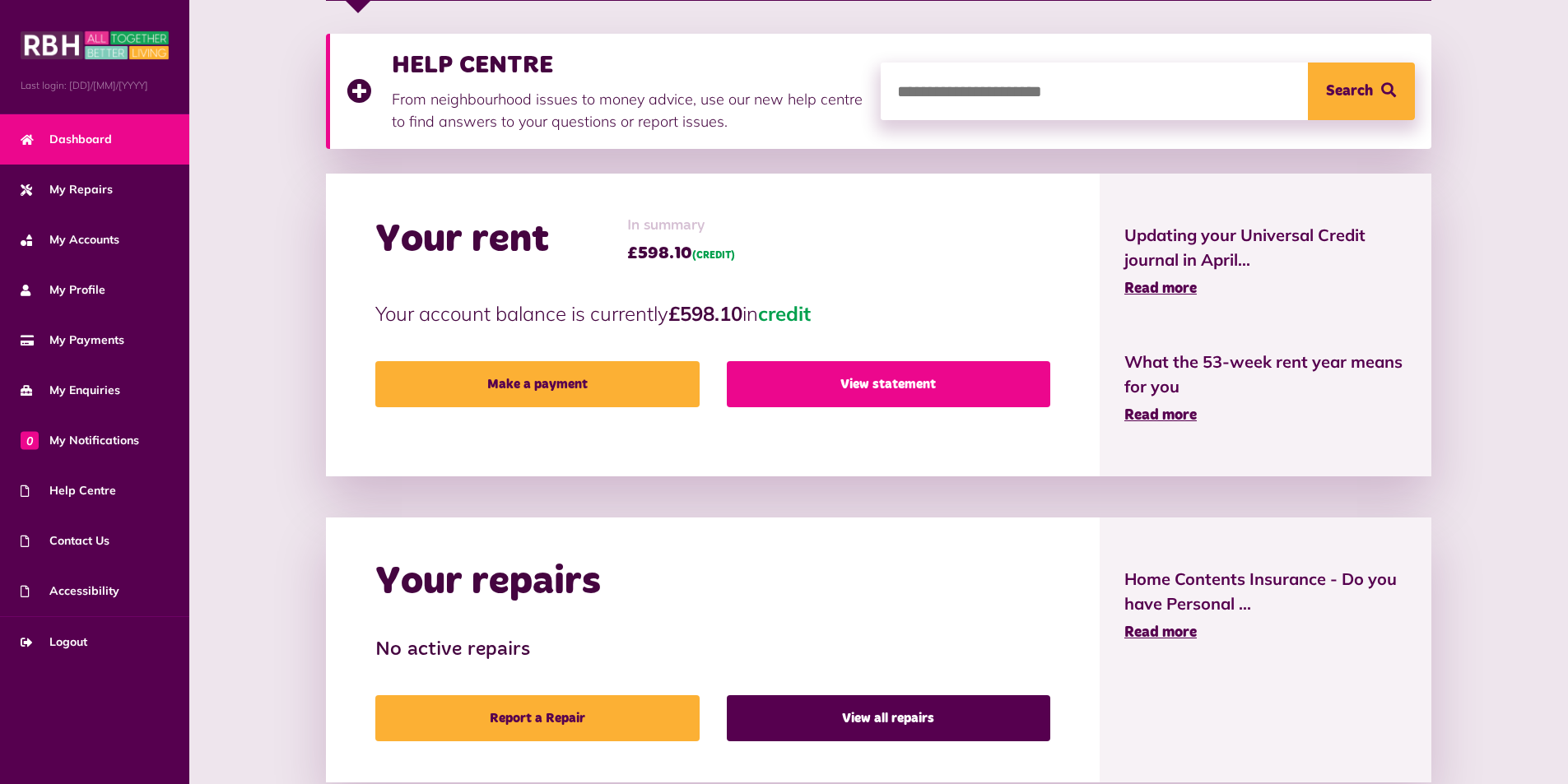 click on "View statement" at bounding box center [888, 384] 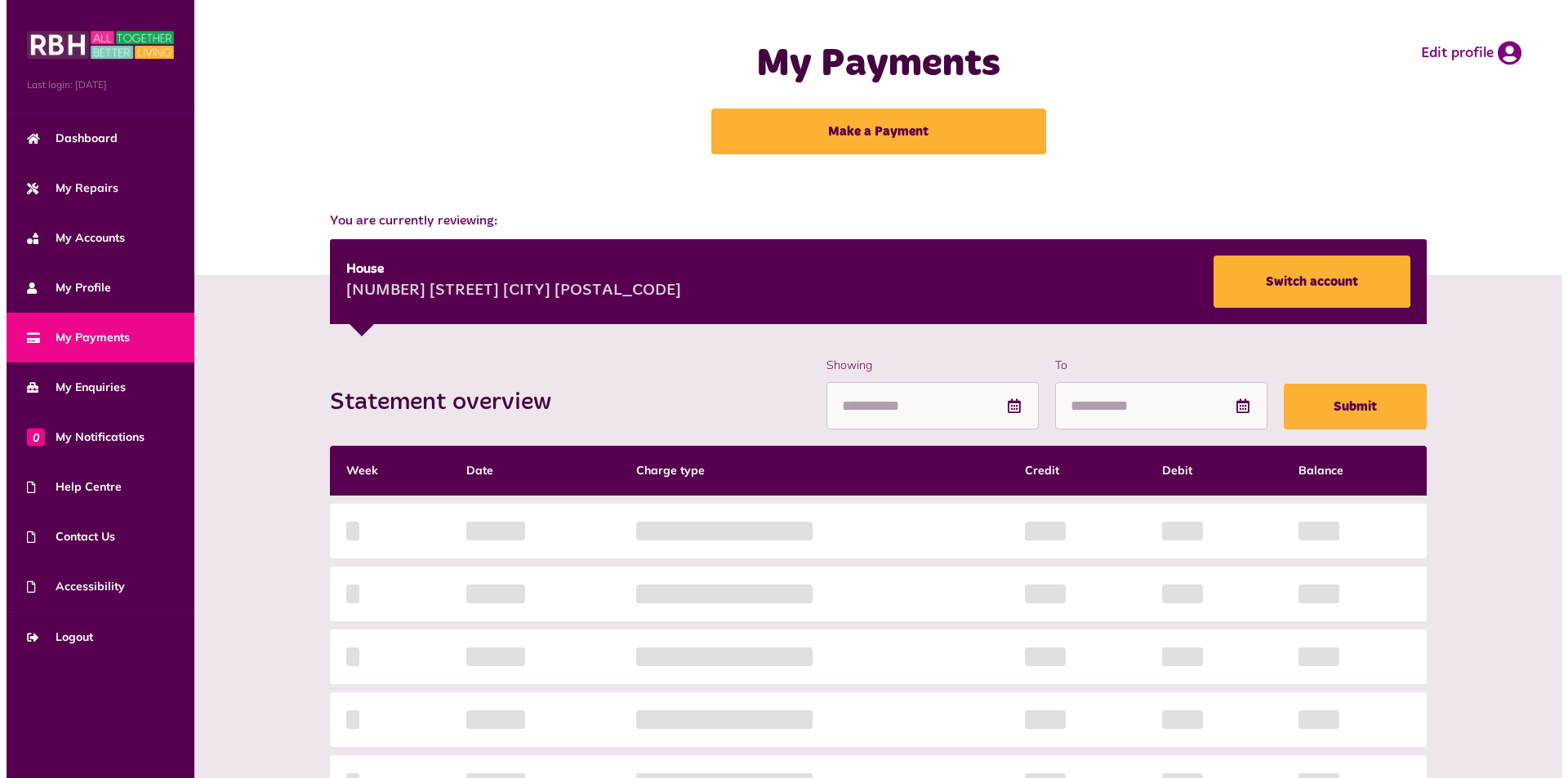 scroll, scrollTop: 0, scrollLeft: 0, axis: both 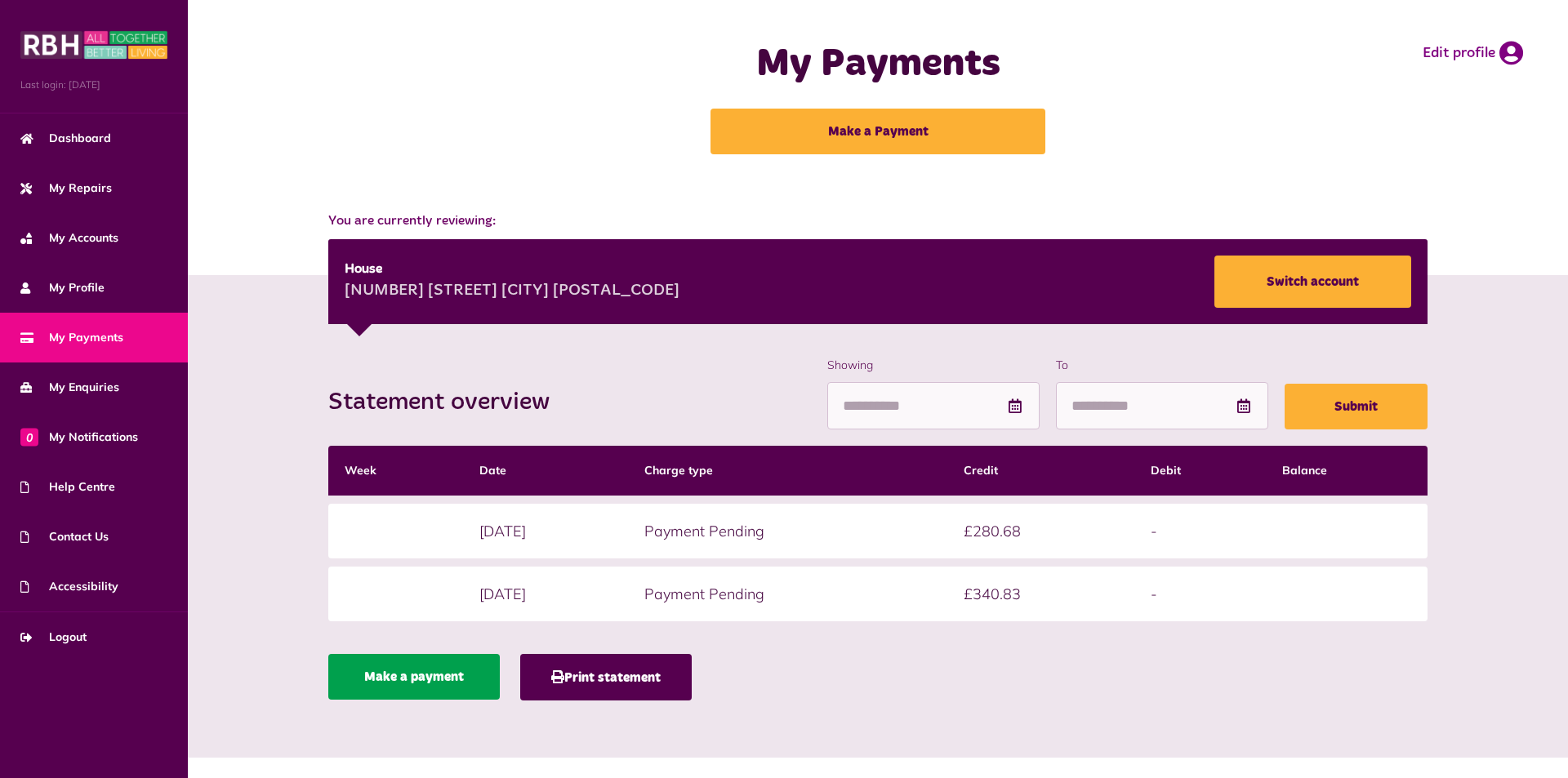 click on "Make a payment" at bounding box center [414, 677] 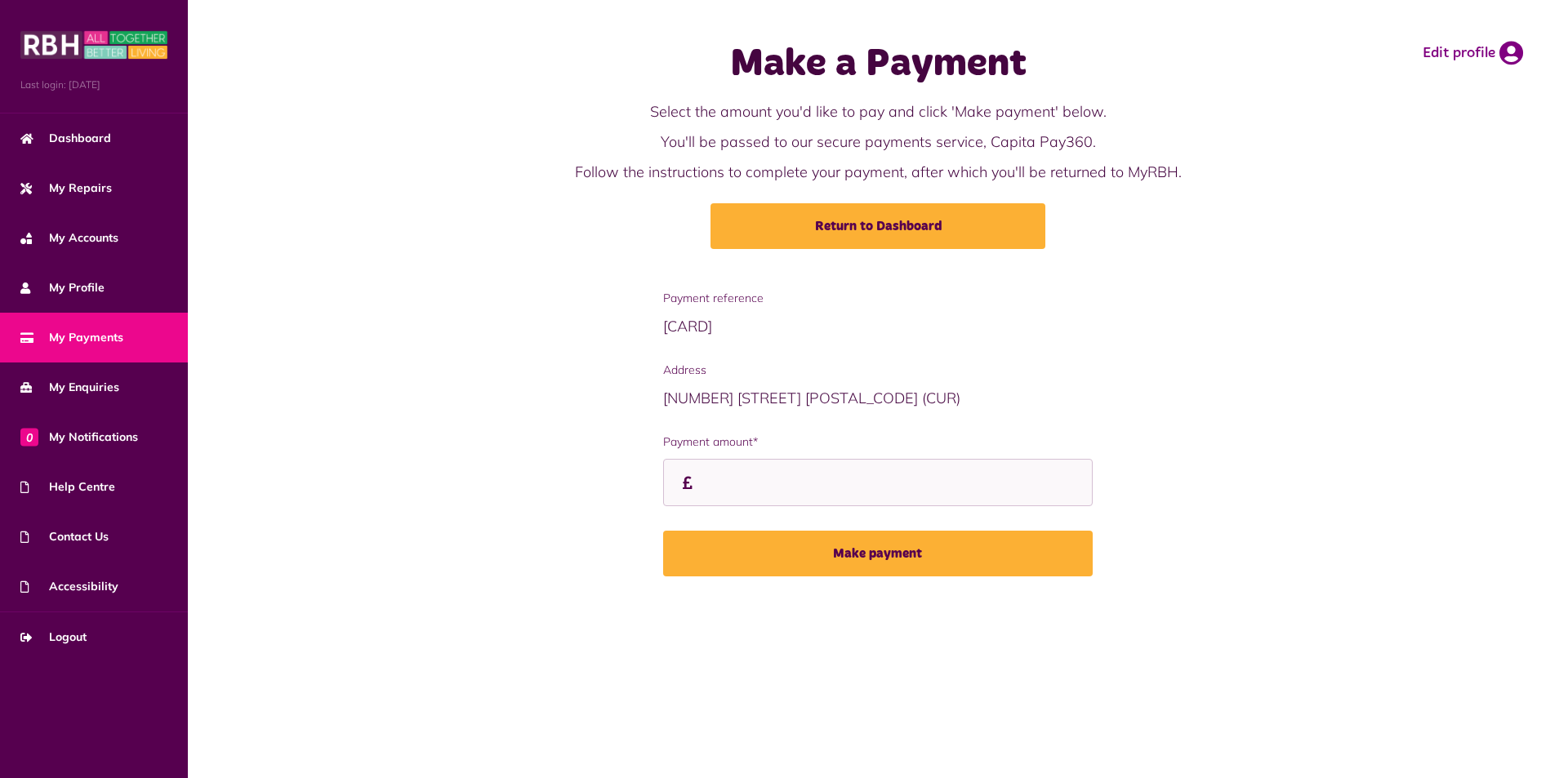 scroll, scrollTop: 0, scrollLeft: 0, axis: both 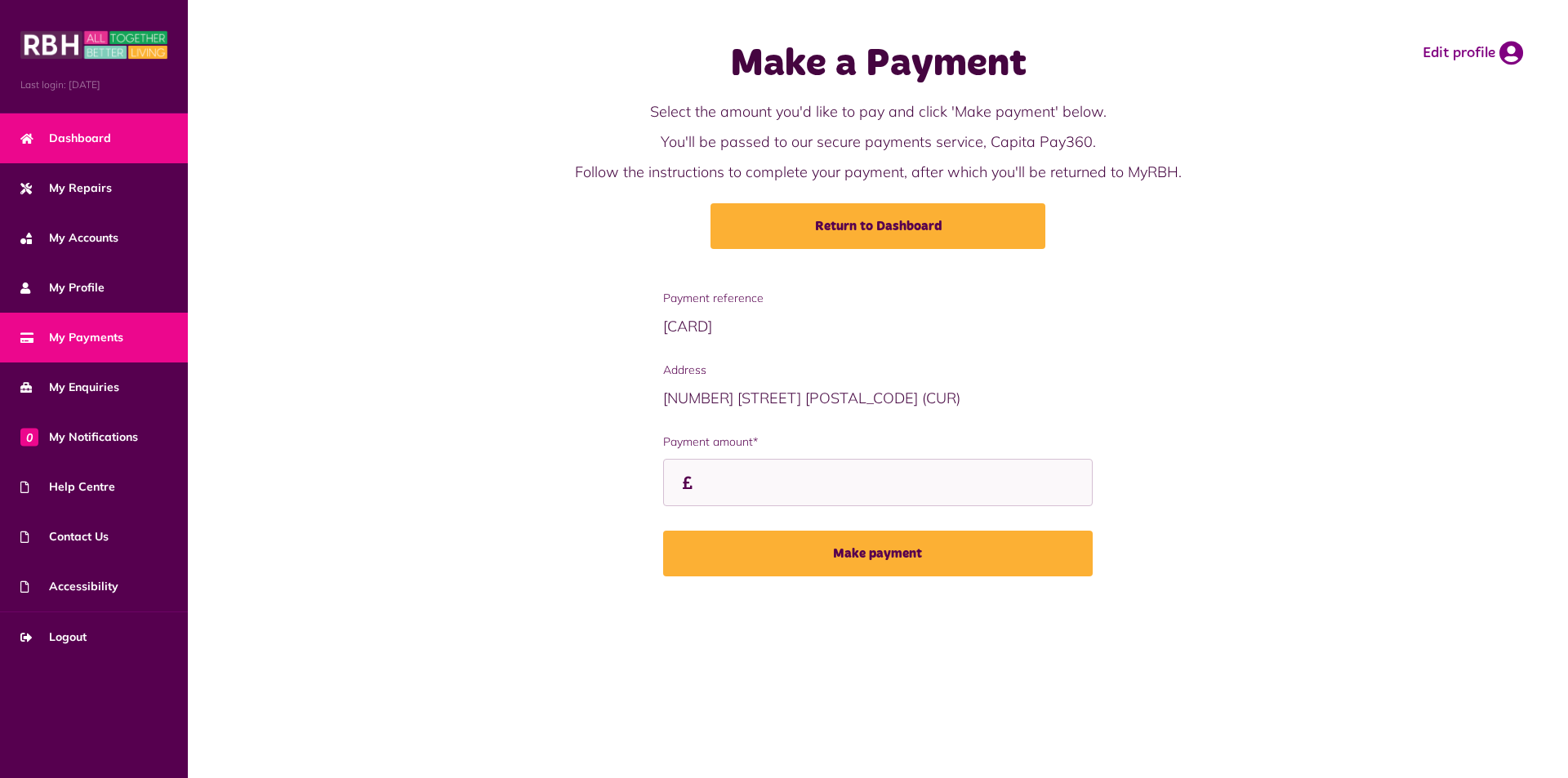 click on "Dashboard" at bounding box center (94, 138) 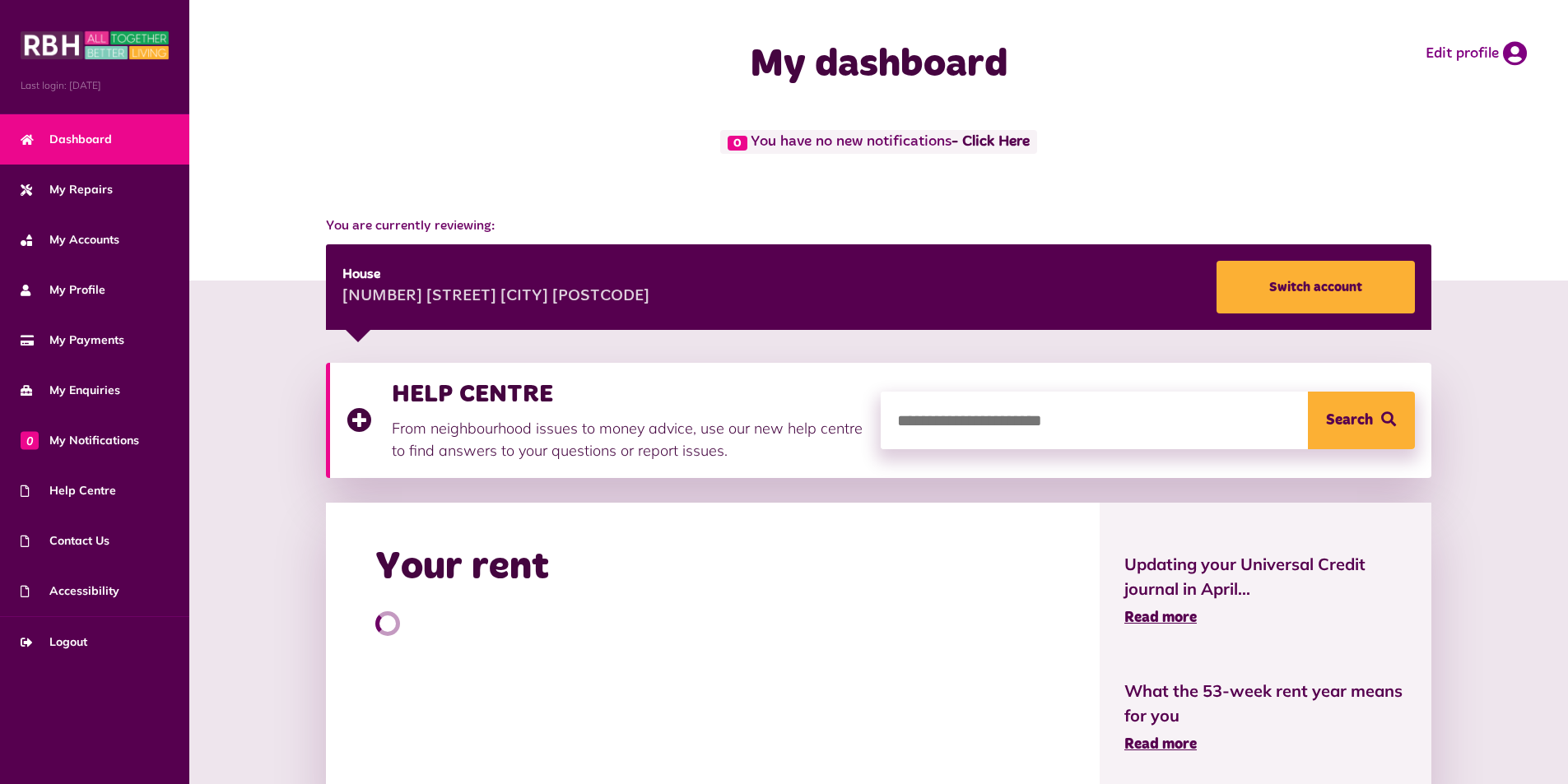 scroll, scrollTop: 0, scrollLeft: 0, axis: both 